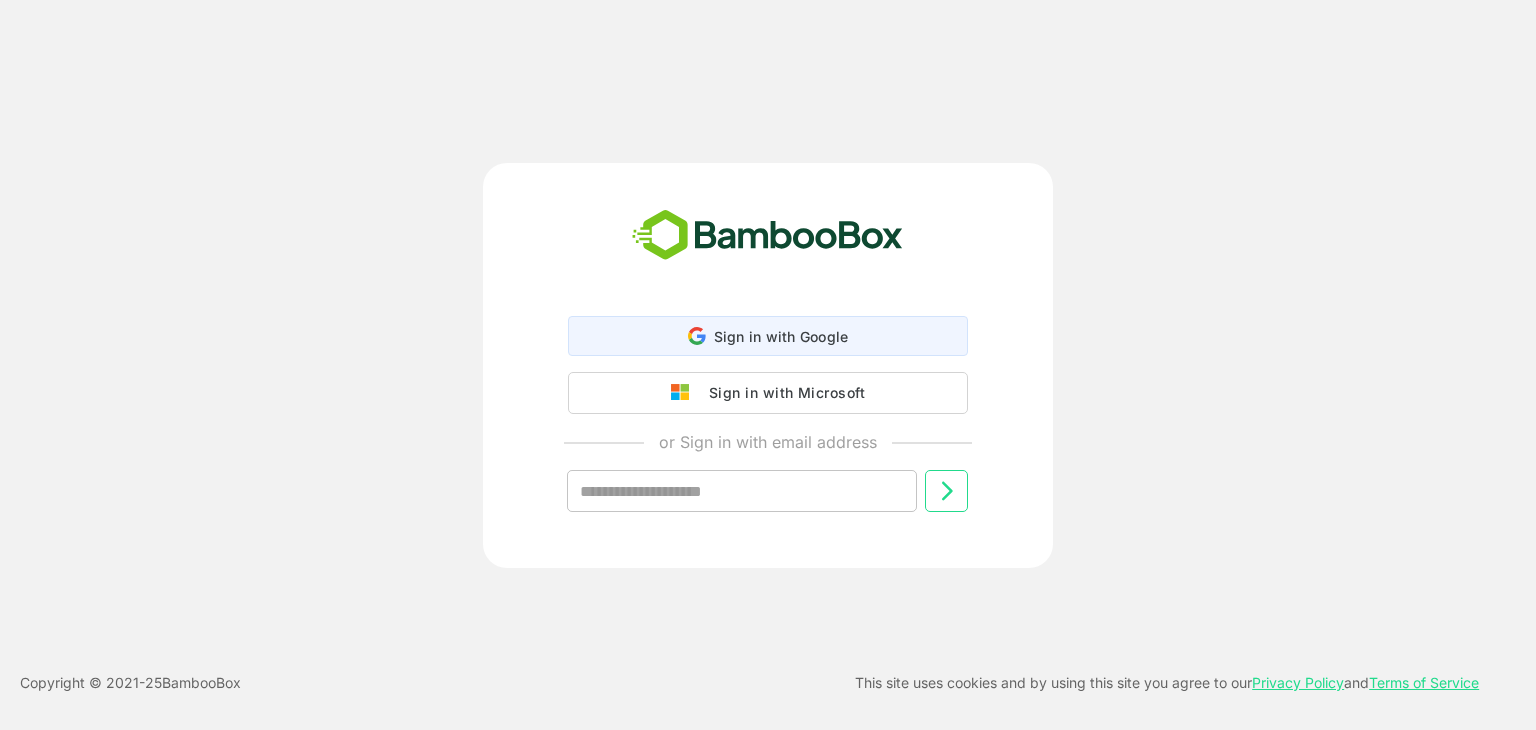 scroll, scrollTop: 0, scrollLeft: 0, axis: both 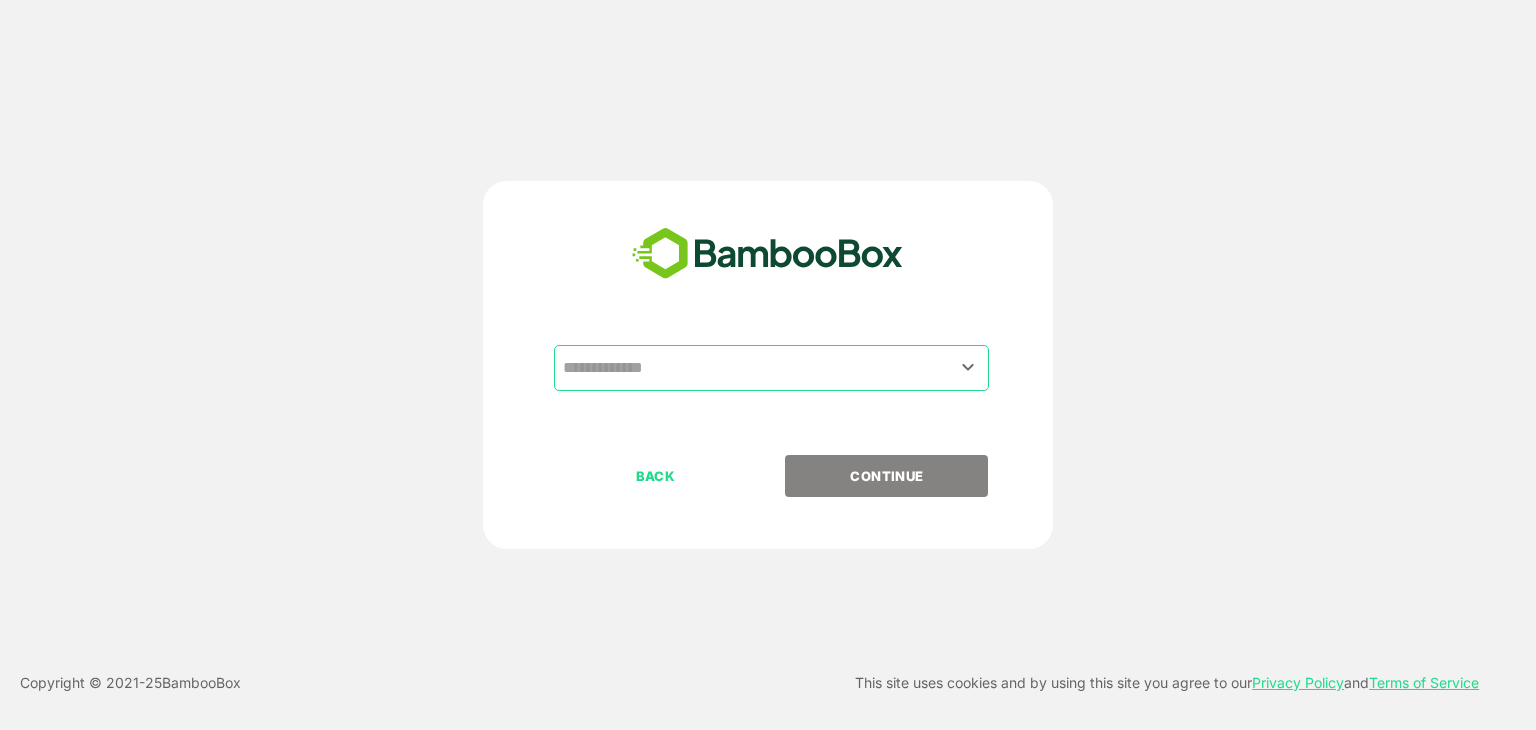 click at bounding box center [771, 368] 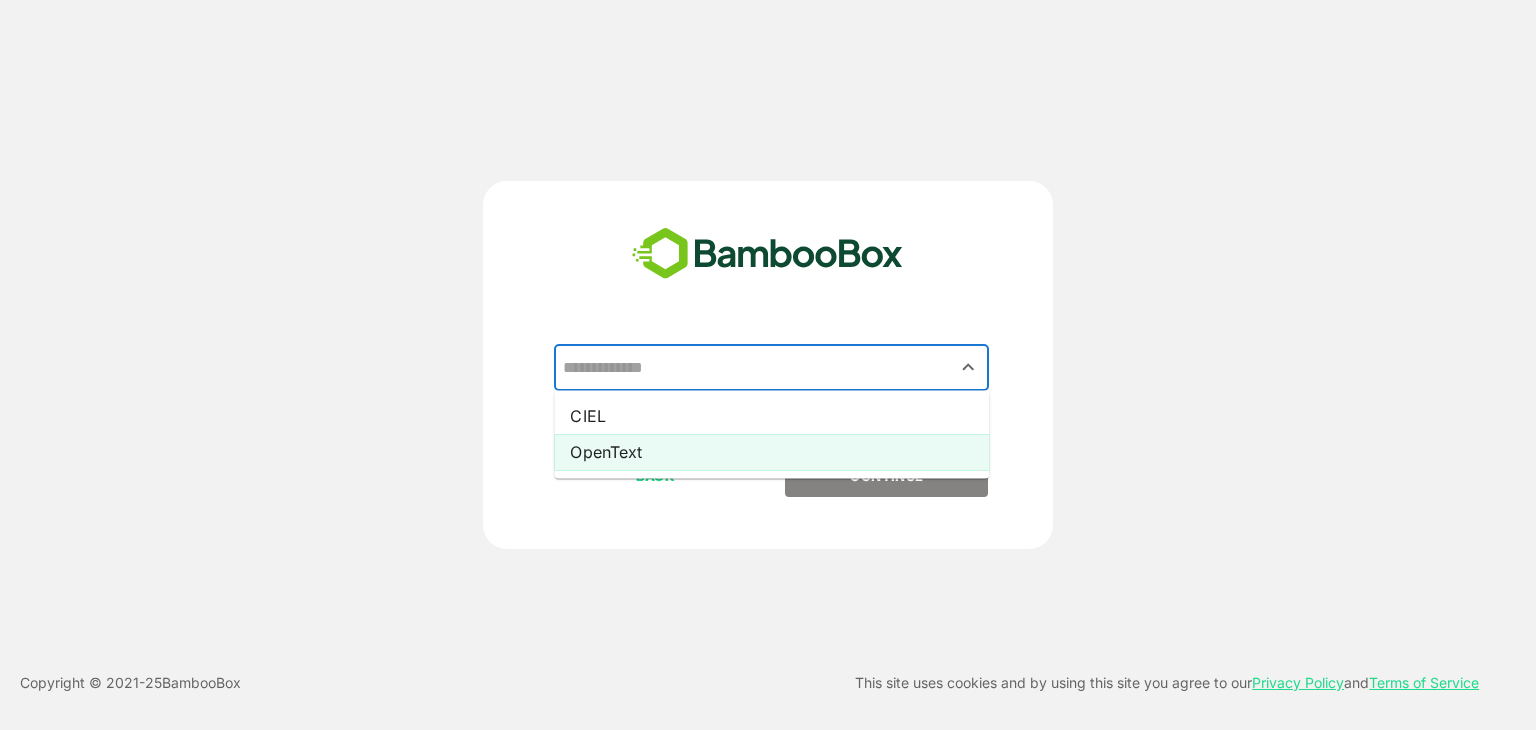 click on "OpenText" at bounding box center (771, 452) 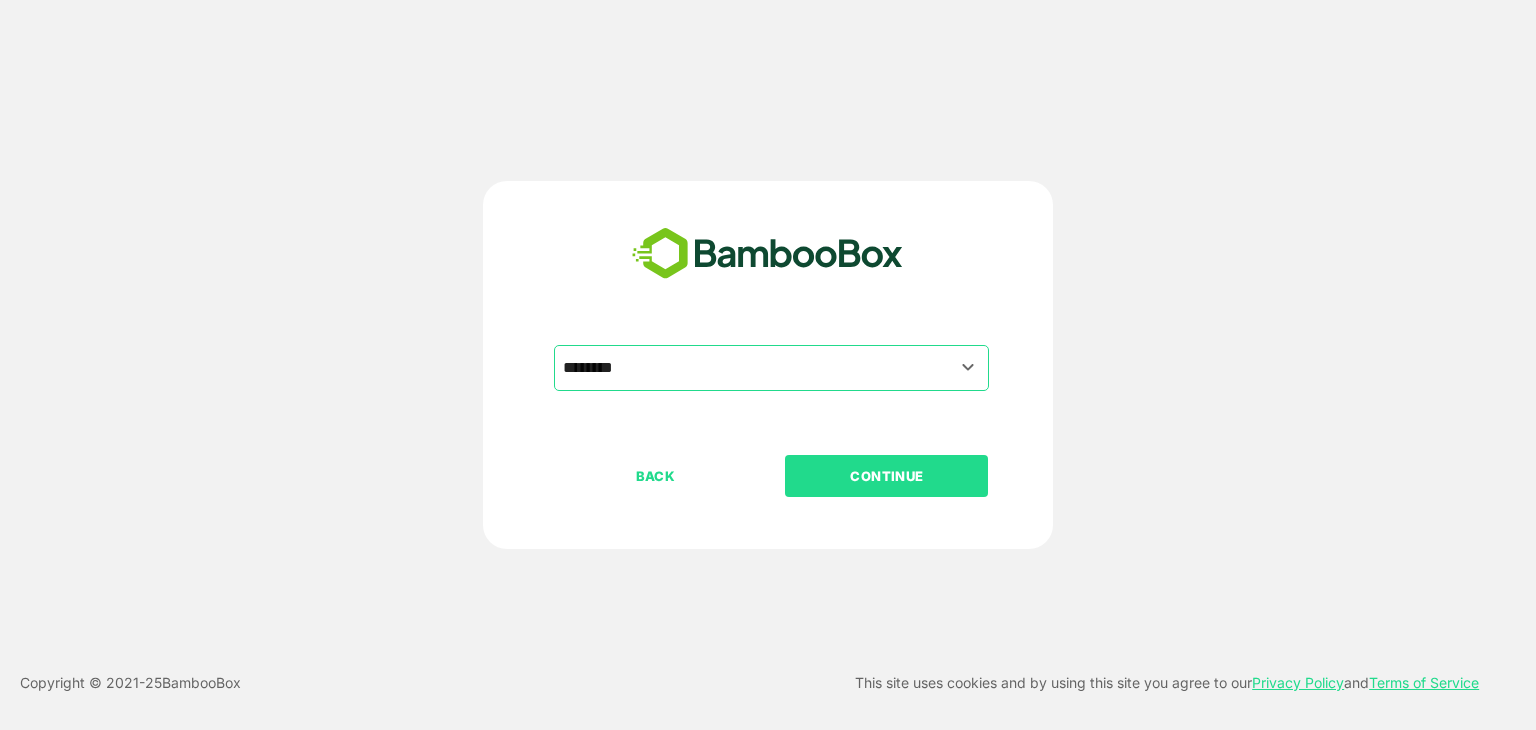 click on "CONTINUE" at bounding box center (887, 476) 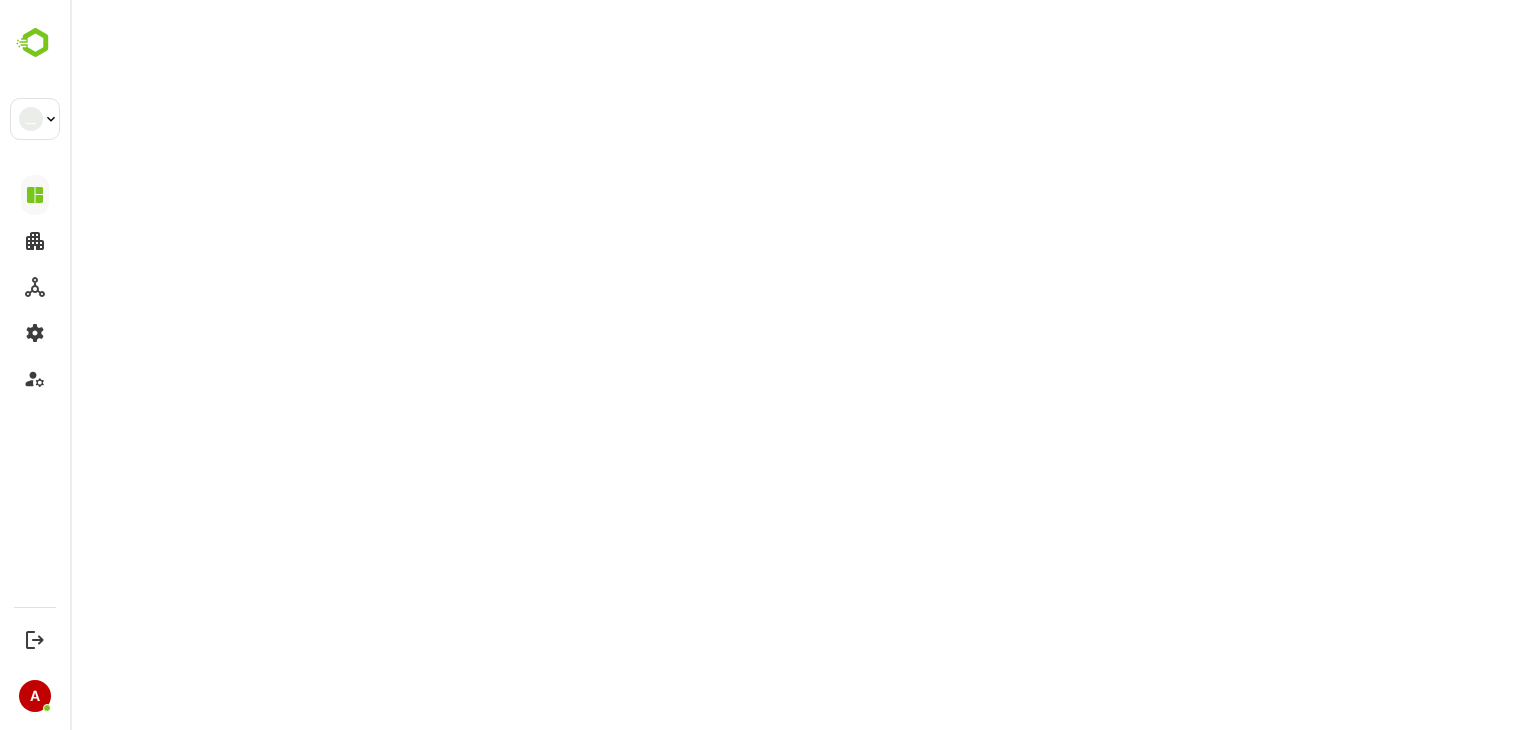 scroll, scrollTop: 0, scrollLeft: 0, axis: both 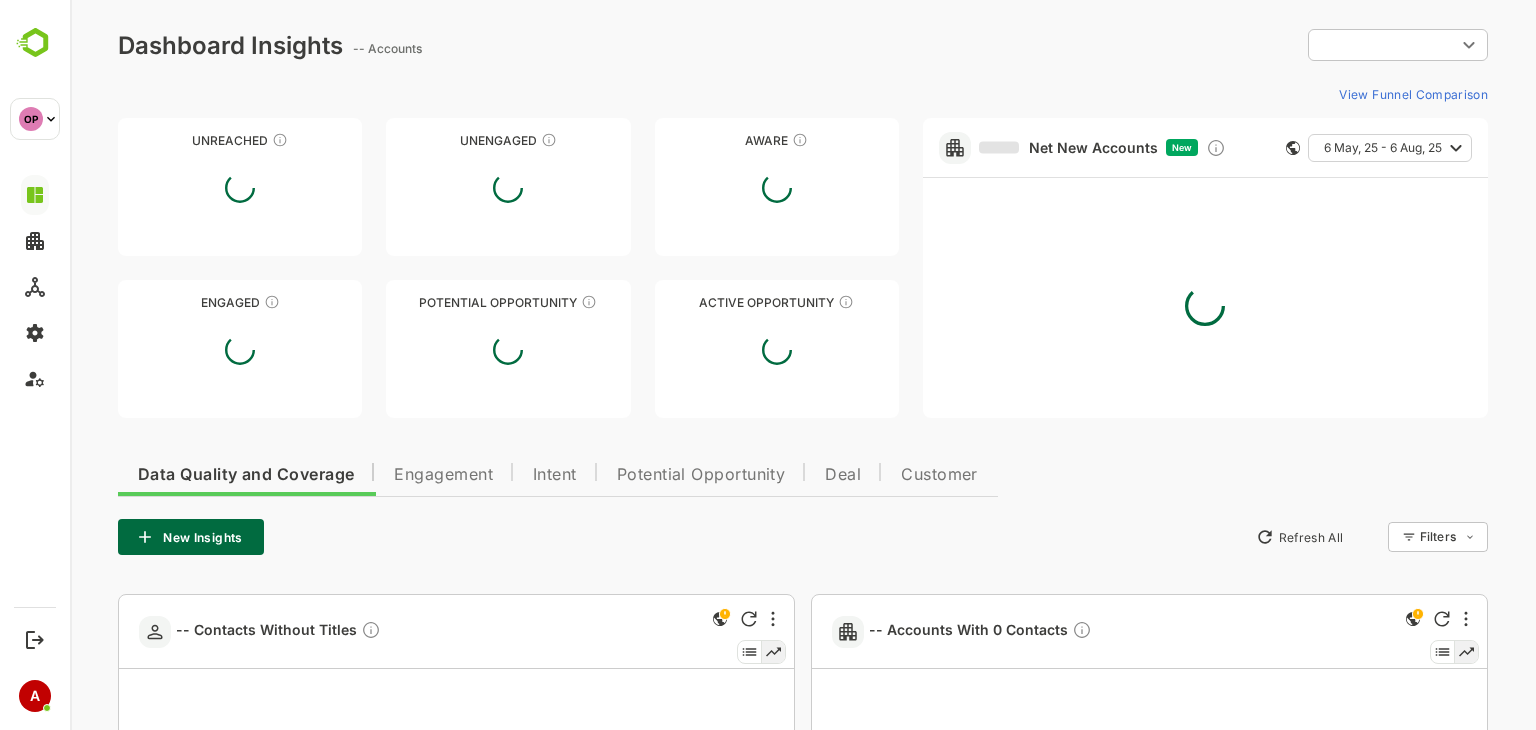 type on "**********" 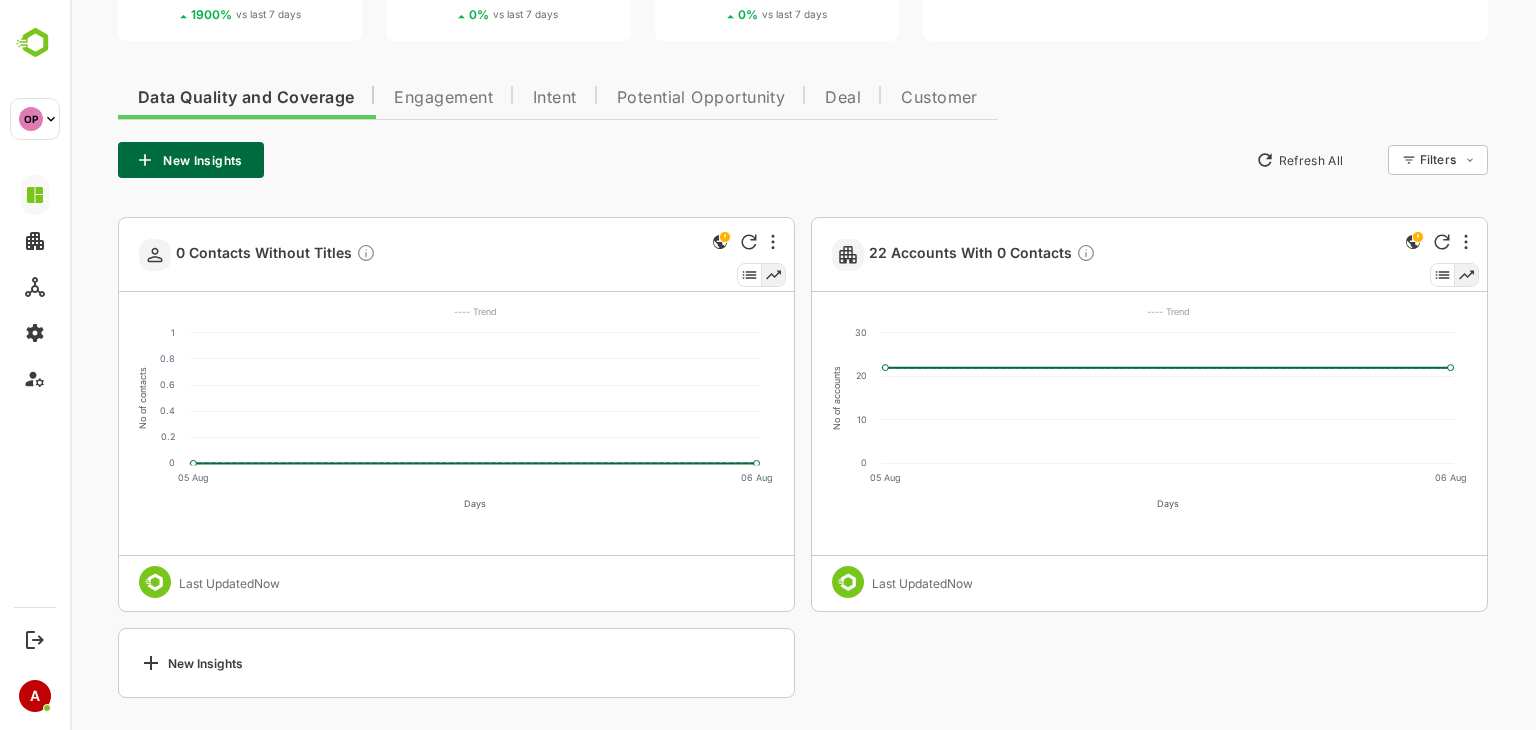 scroll, scrollTop: 0, scrollLeft: 0, axis: both 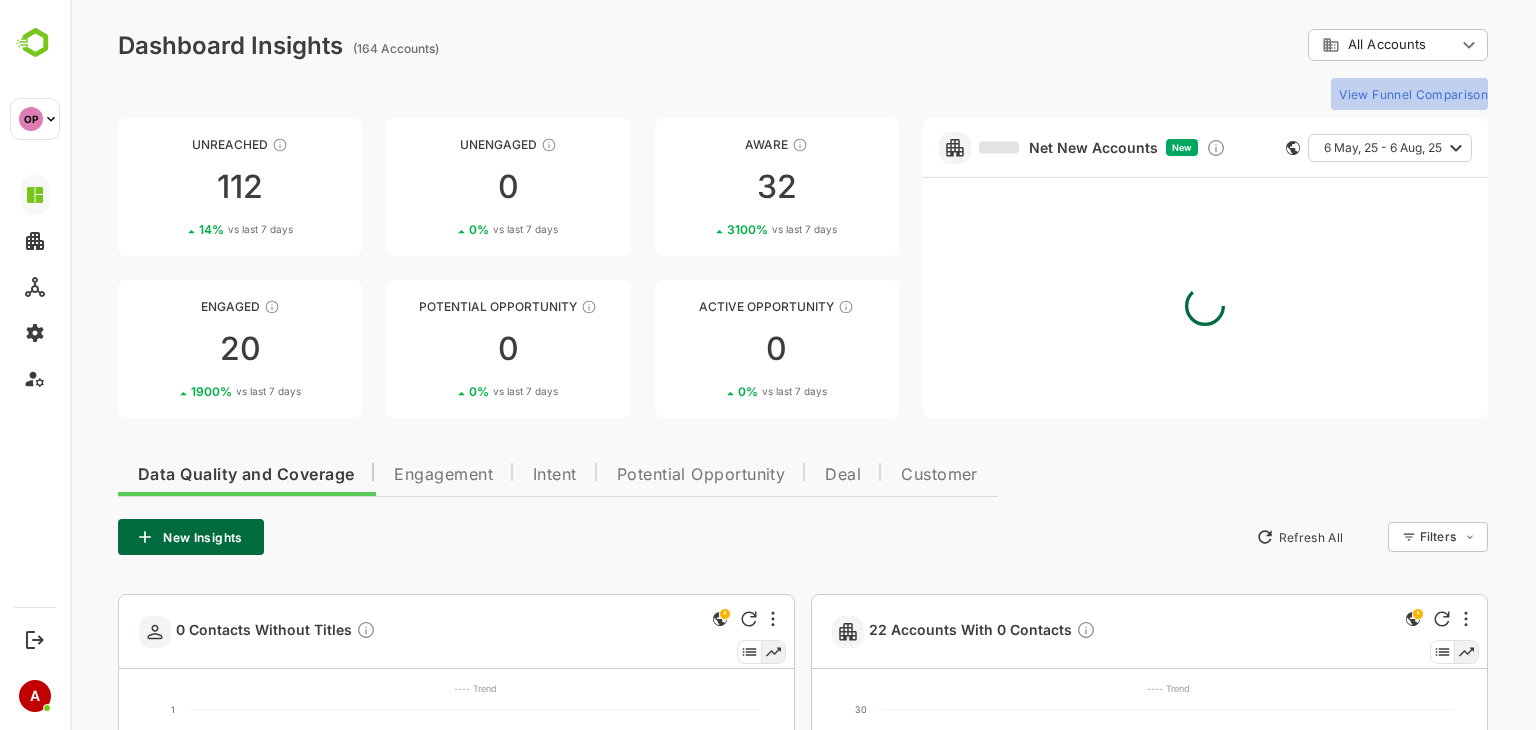 click on "View Funnel Comparison" at bounding box center (1409, 94) 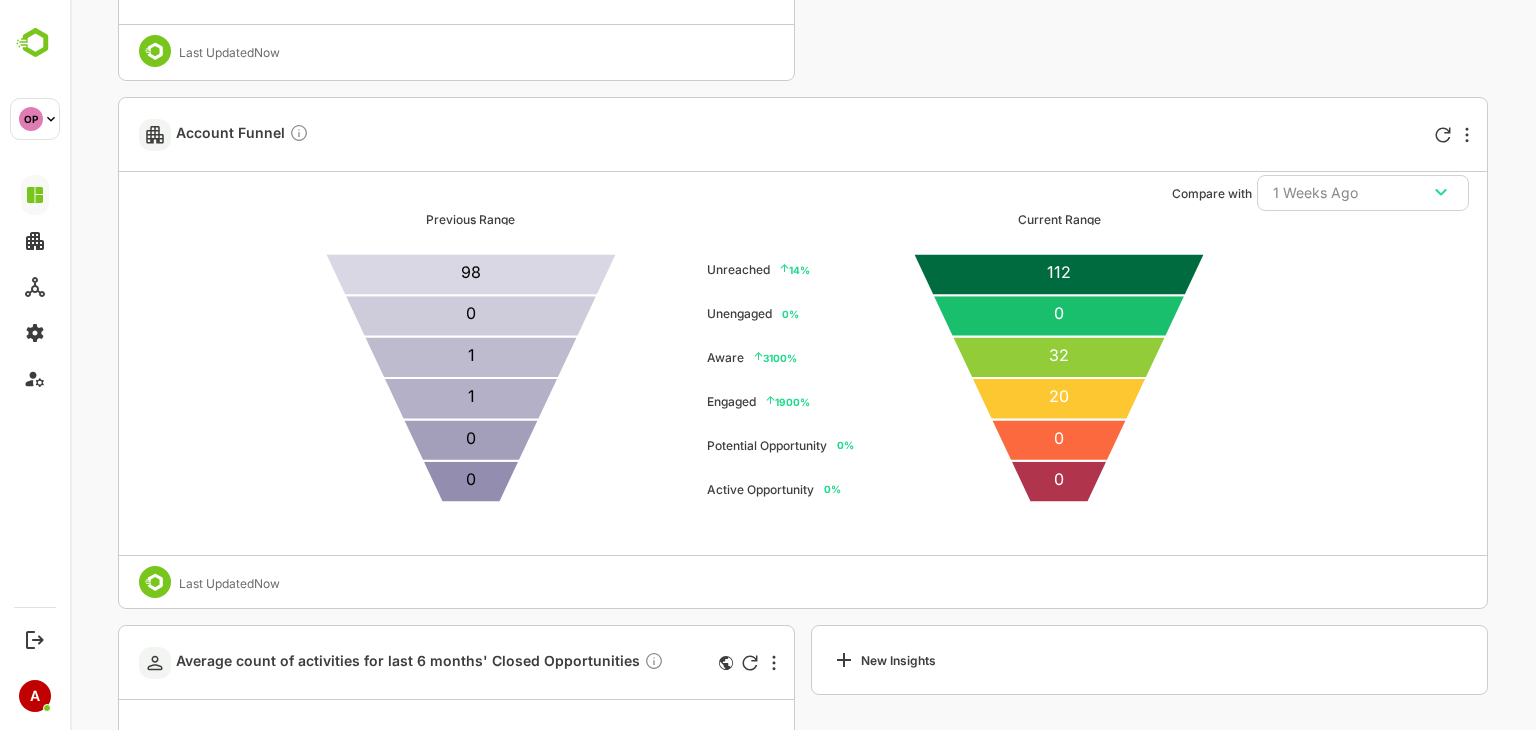 scroll, scrollTop: 1731, scrollLeft: 0, axis: vertical 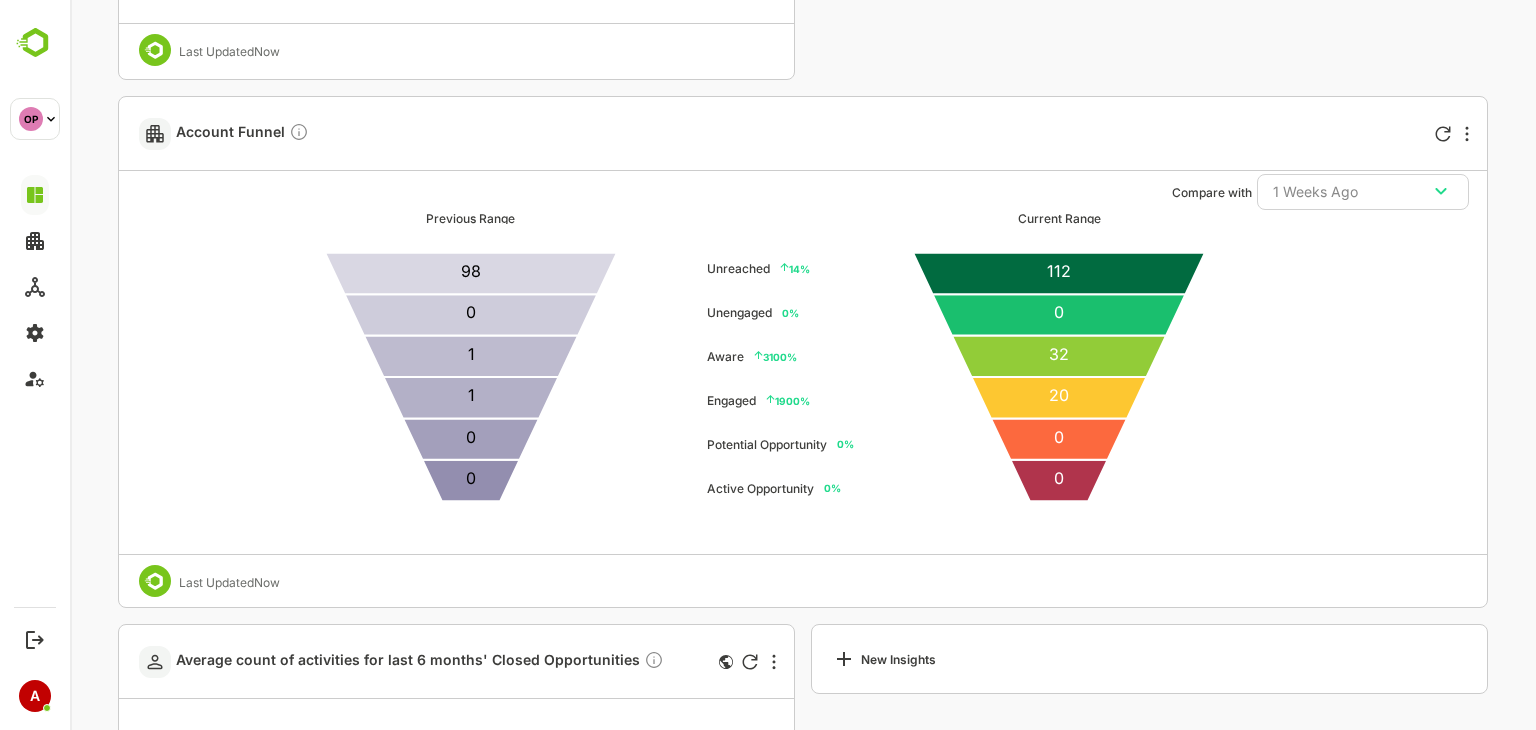 type 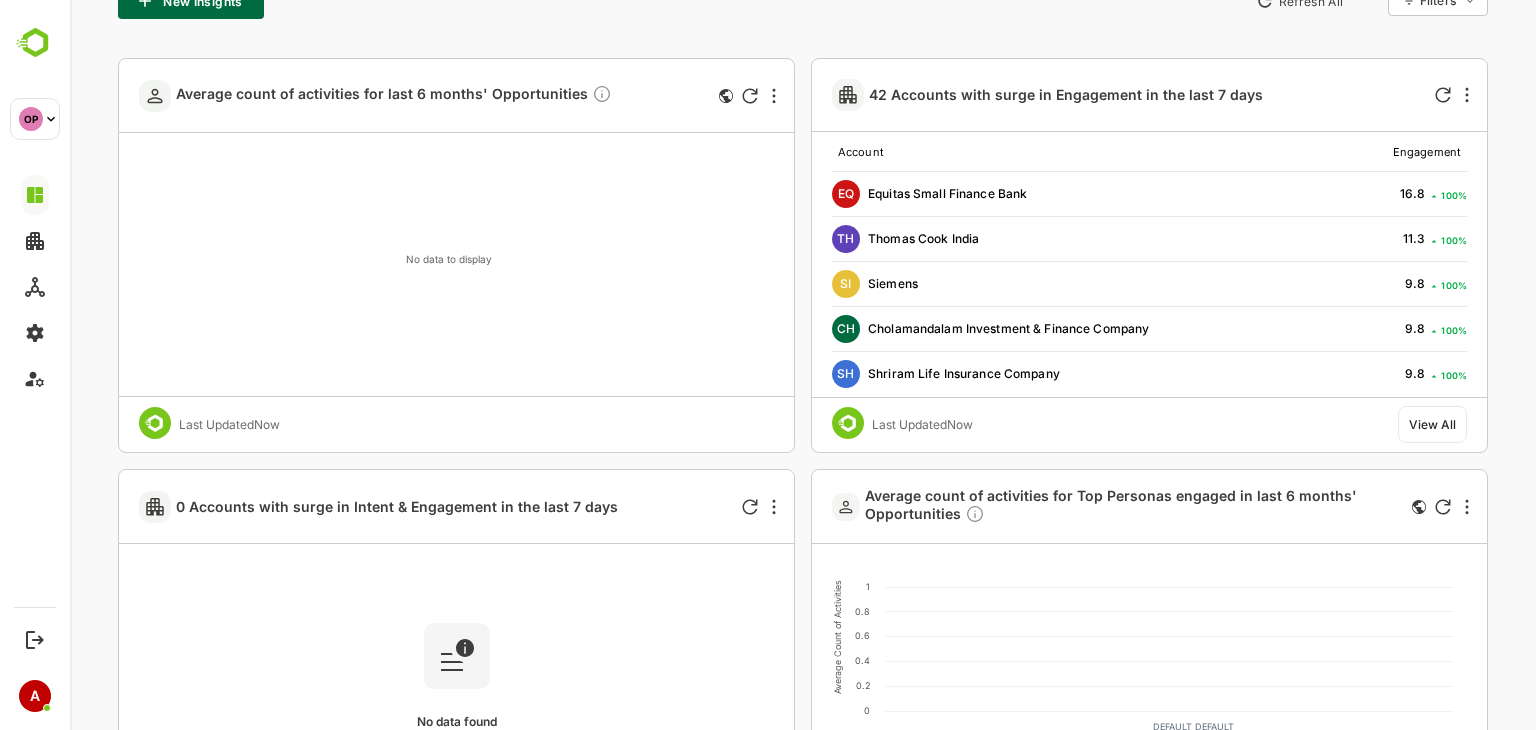 scroll, scrollTop: 496, scrollLeft: 0, axis: vertical 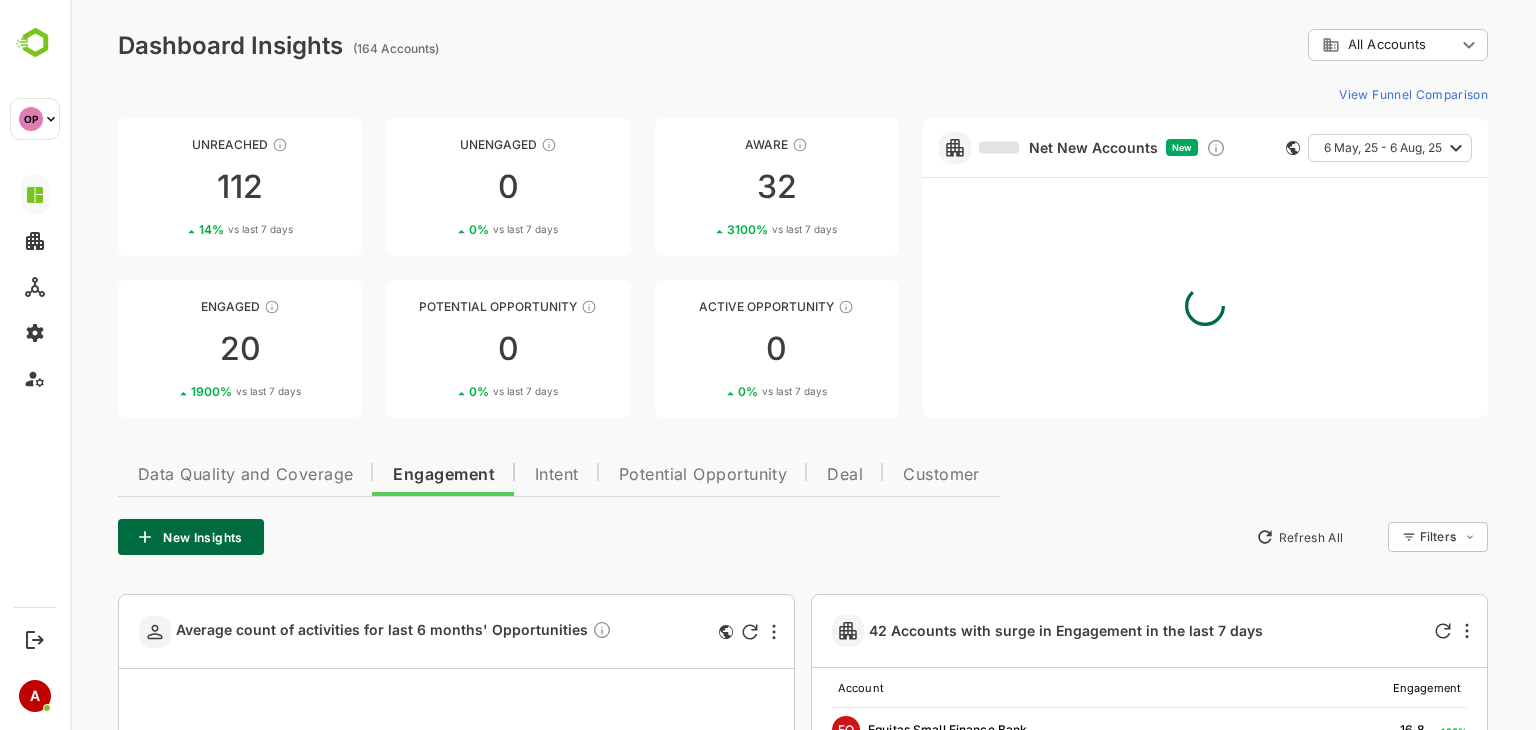 click on "[MONTH] [DAY], [YEAR] - [MONTH] [DAY], [YEAR]" at bounding box center [1383, 148] 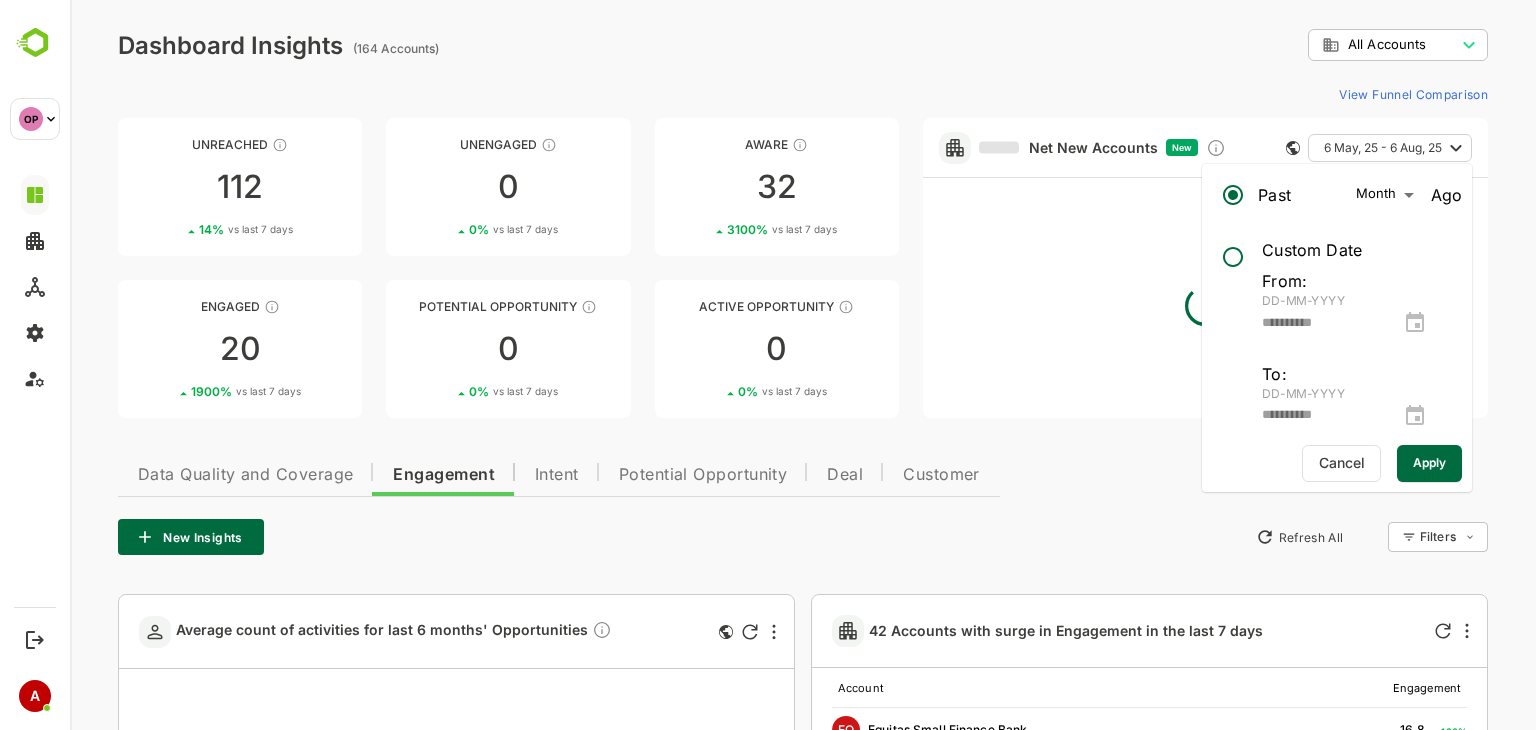 click on "**********" at bounding box center (803, 1391) 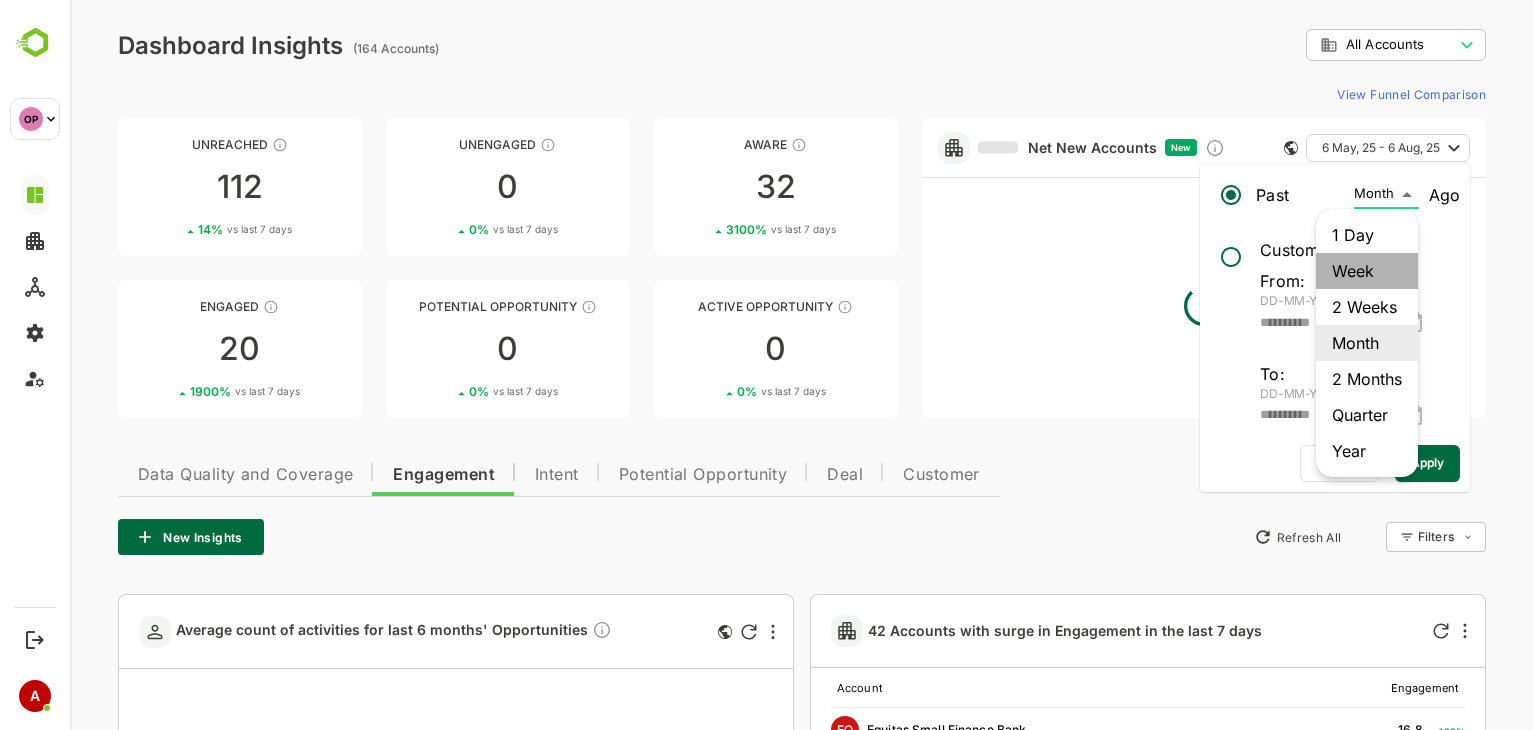 click on "Week" at bounding box center [1367, 271] 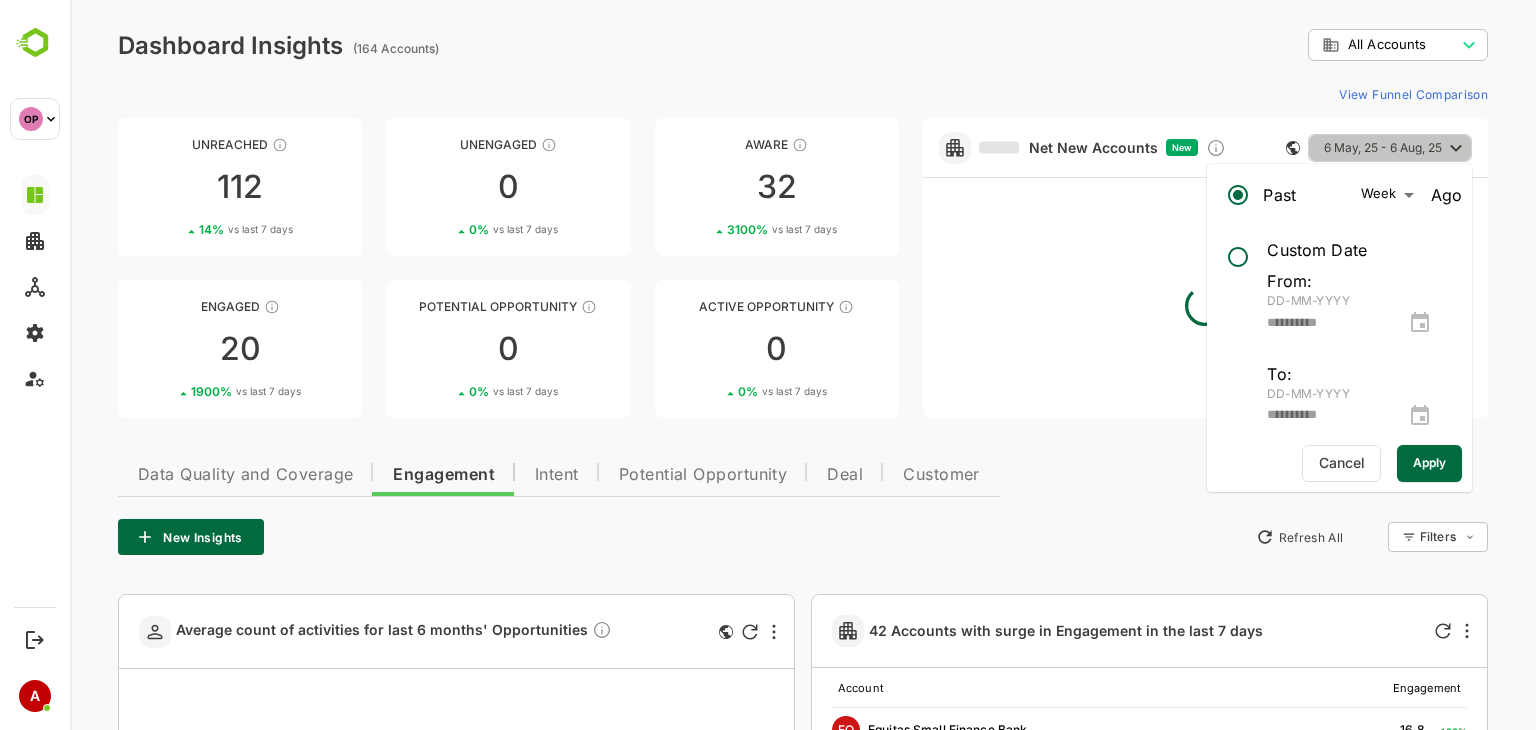 click on "[MONTH] [DAY], [YEAR] - [MONTH] [DAY], [YEAR]" at bounding box center (1383, 148) 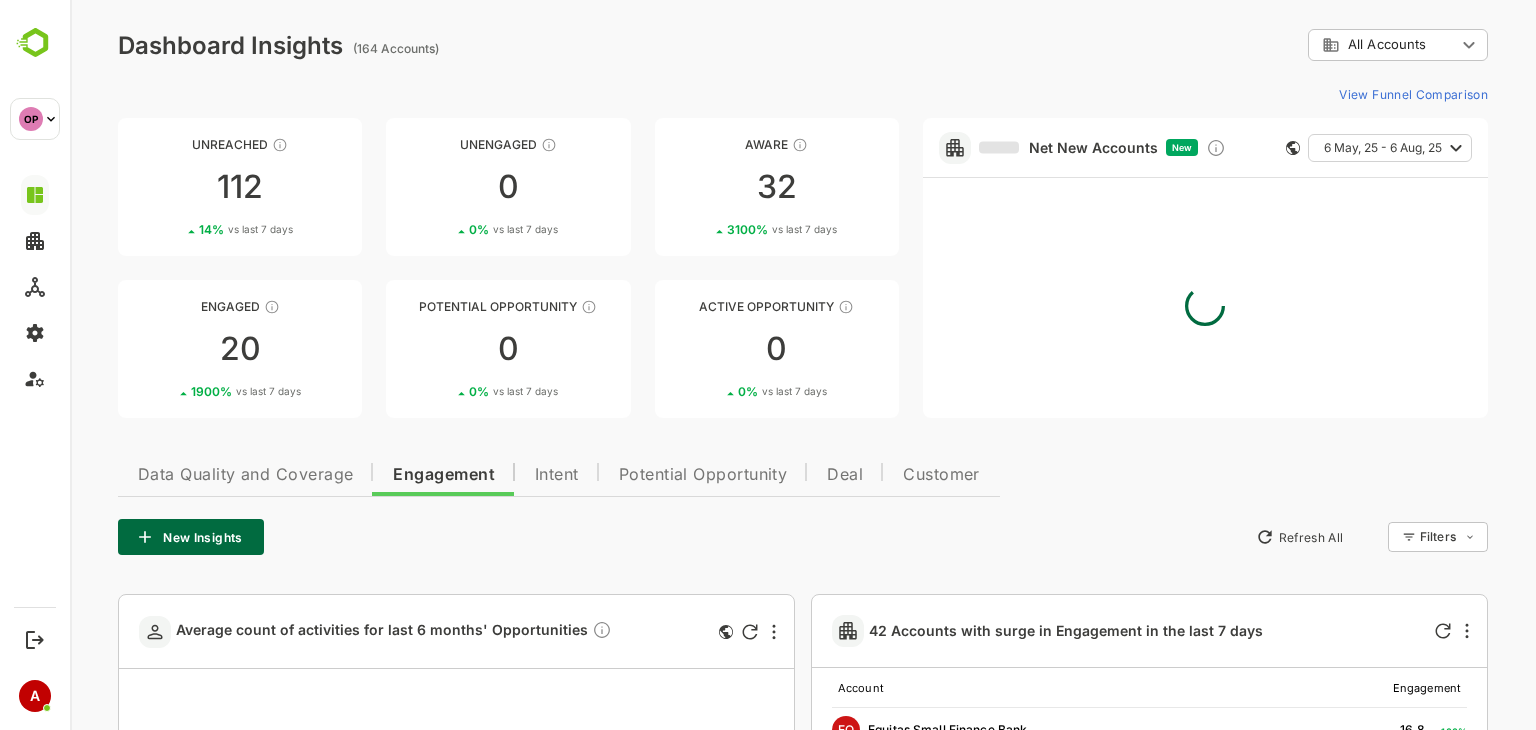click on "[MONTH] [DAY], [YEAR] - [MONTH] [DAY], [YEAR]" at bounding box center (1383, 148) 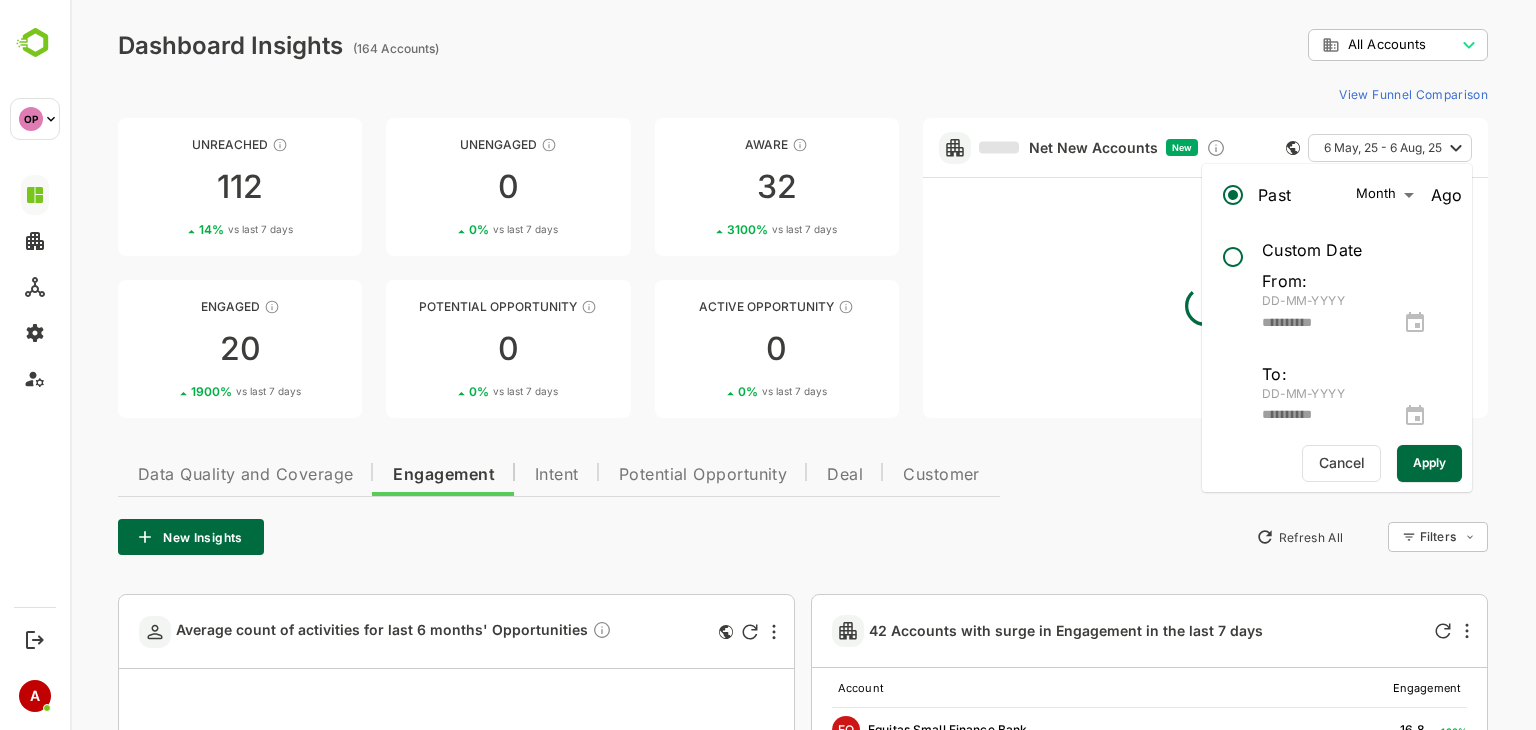 click on "**********" at bounding box center [803, 1391] 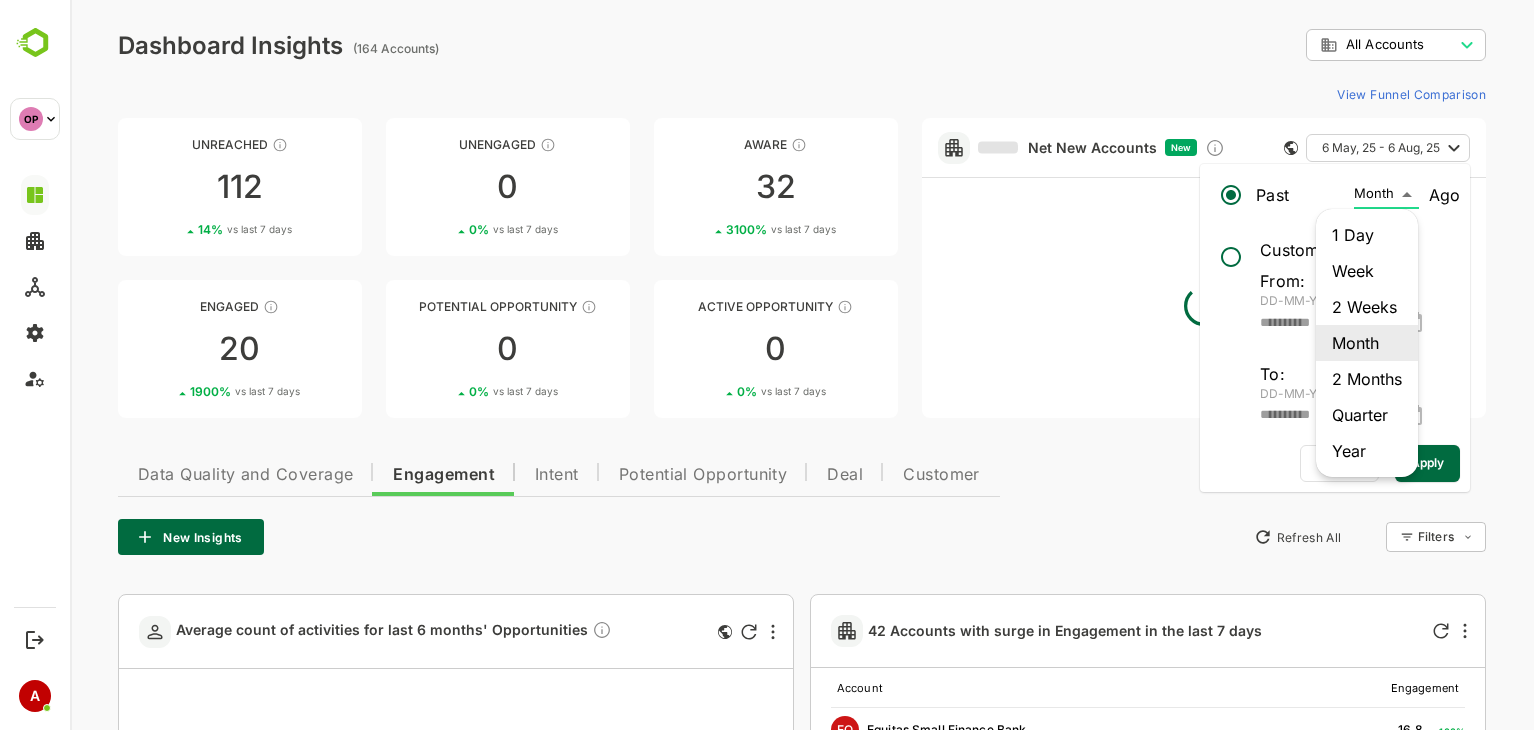 click on "Week" at bounding box center [1367, 271] 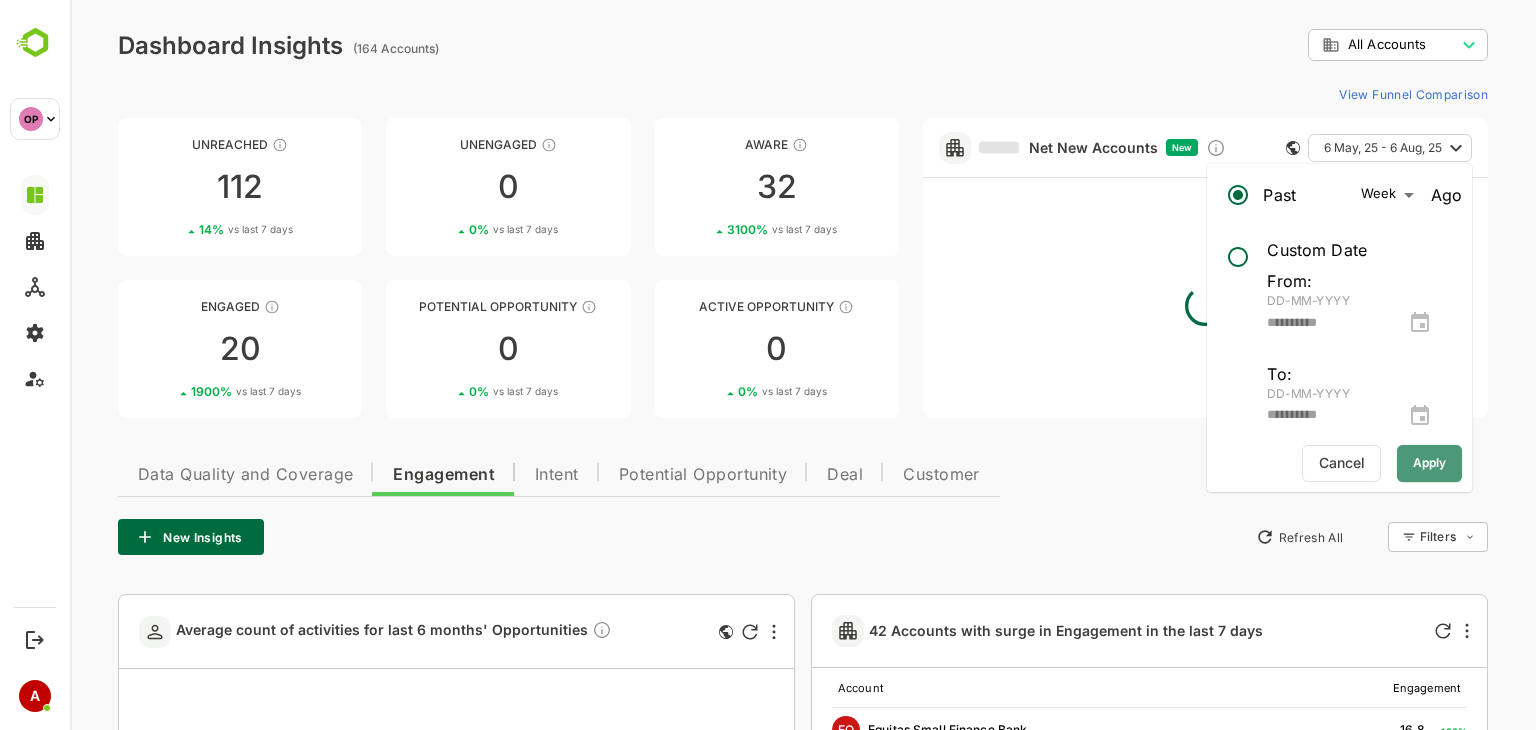 click on "Apply" at bounding box center [1429, 463] 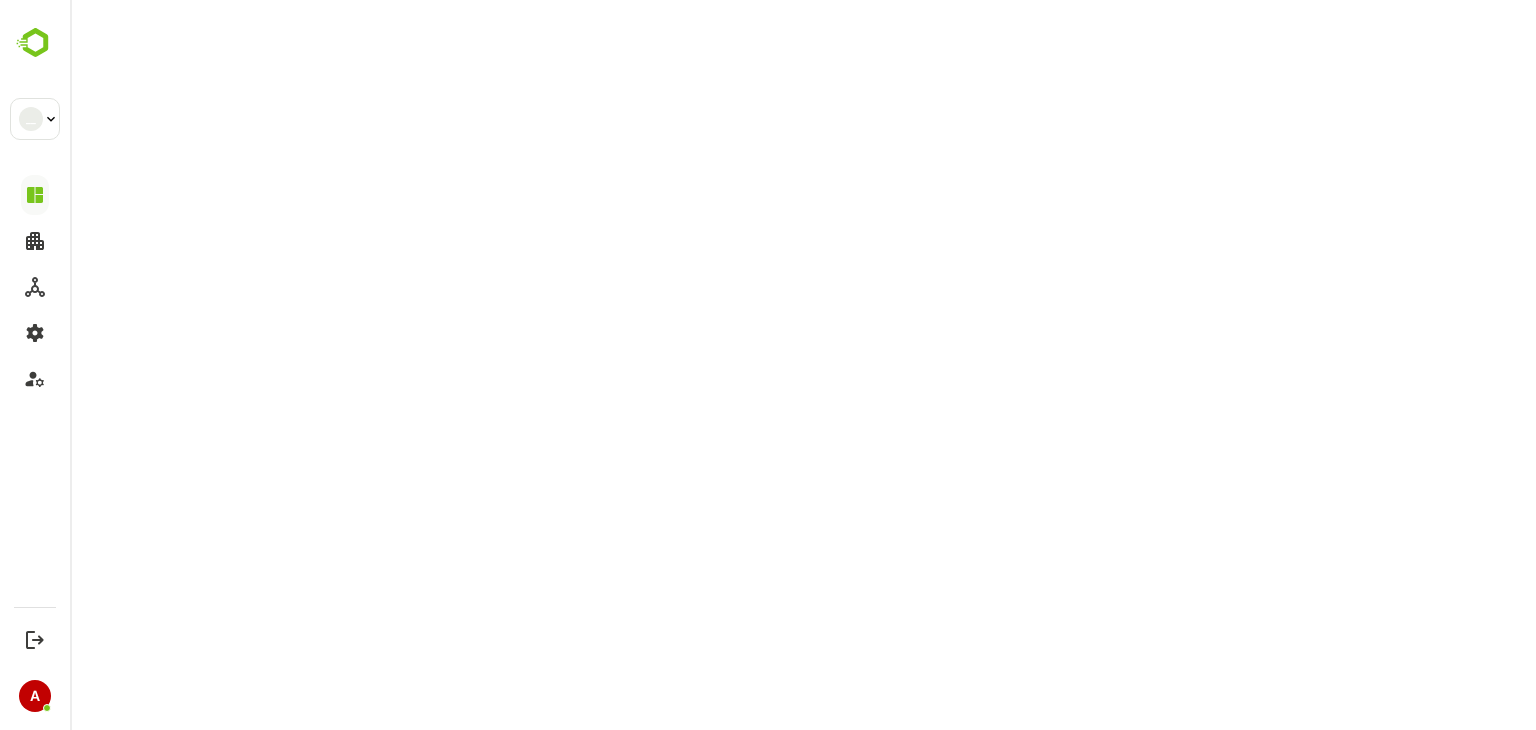 scroll, scrollTop: 0, scrollLeft: 0, axis: both 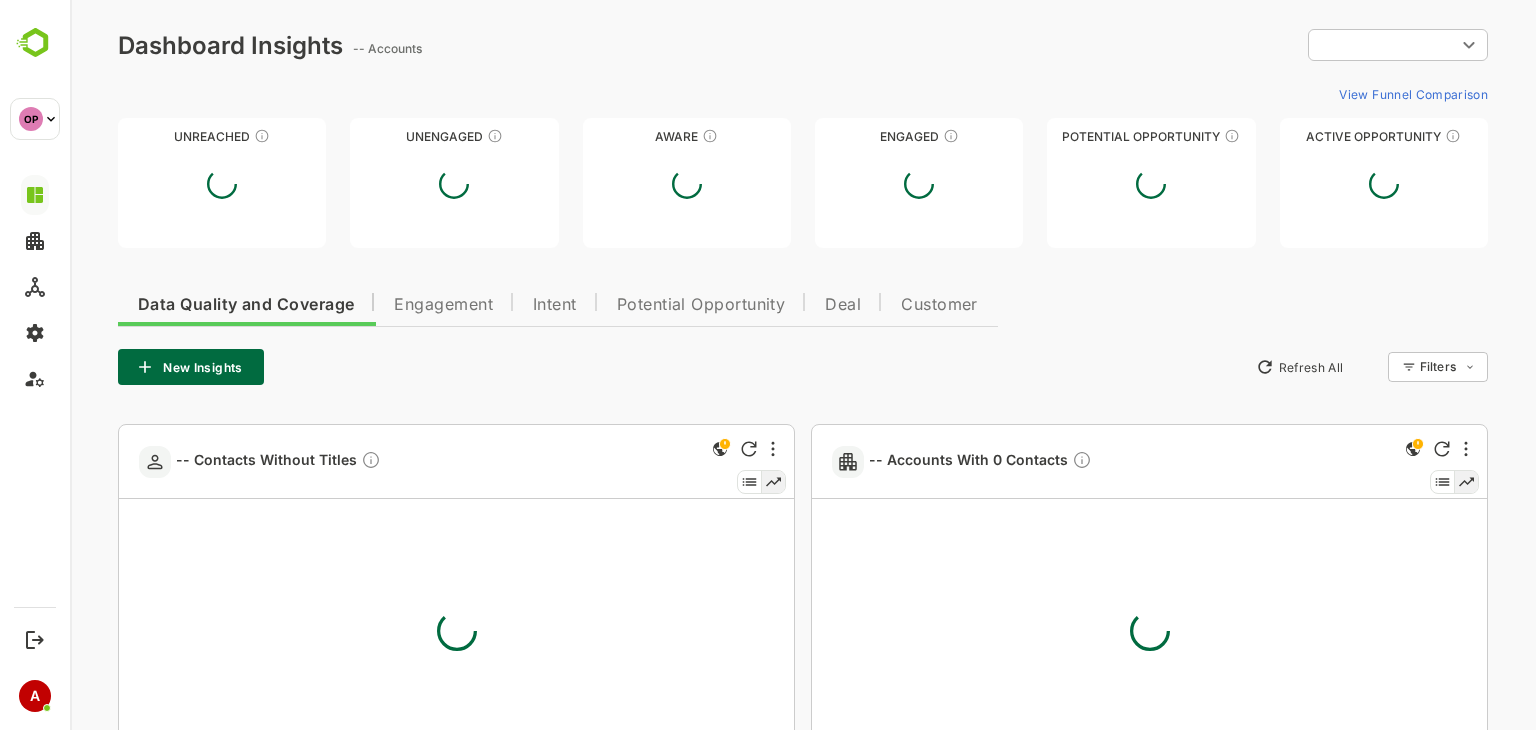 type on "**********" 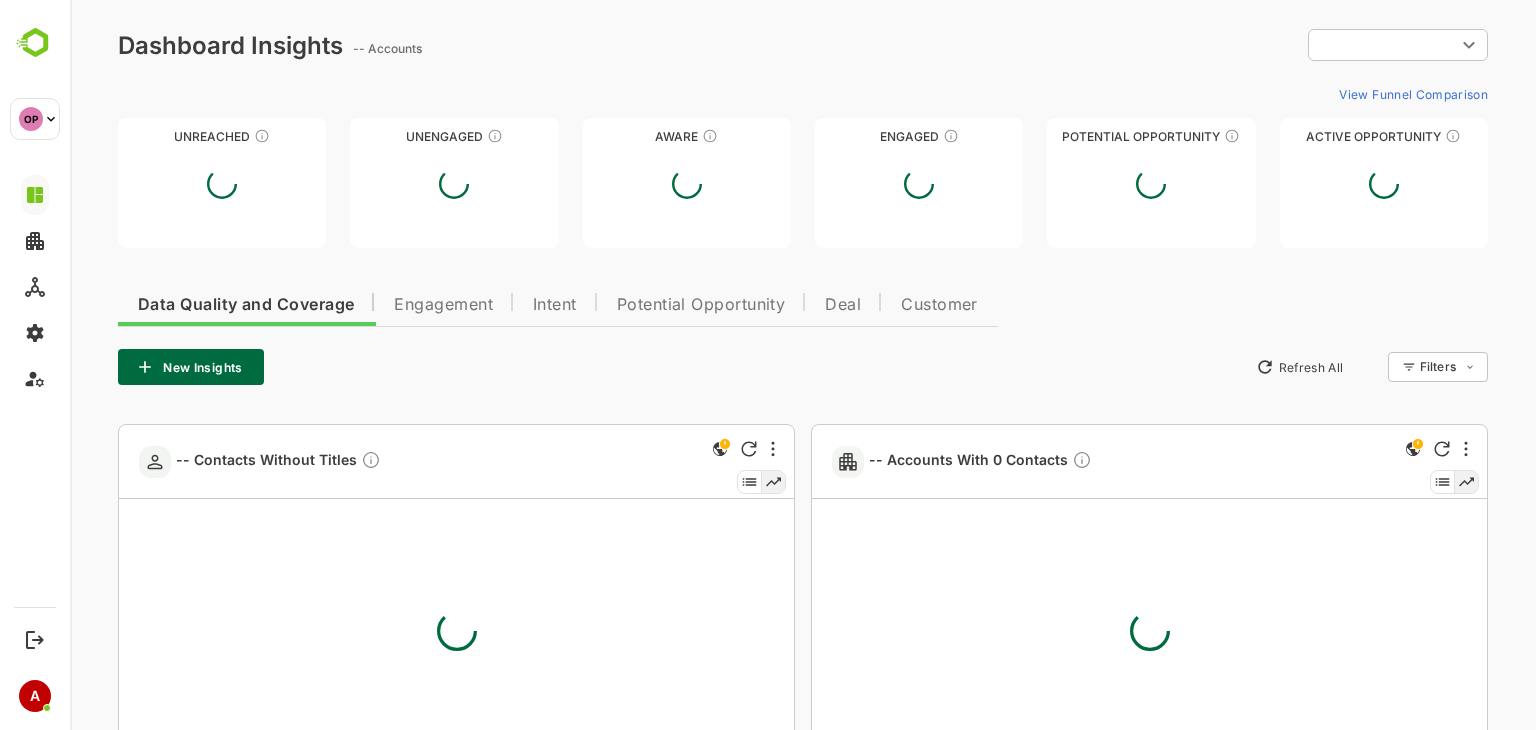 scroll, scrollTop: 0, scrollLeft: 0, axis: both 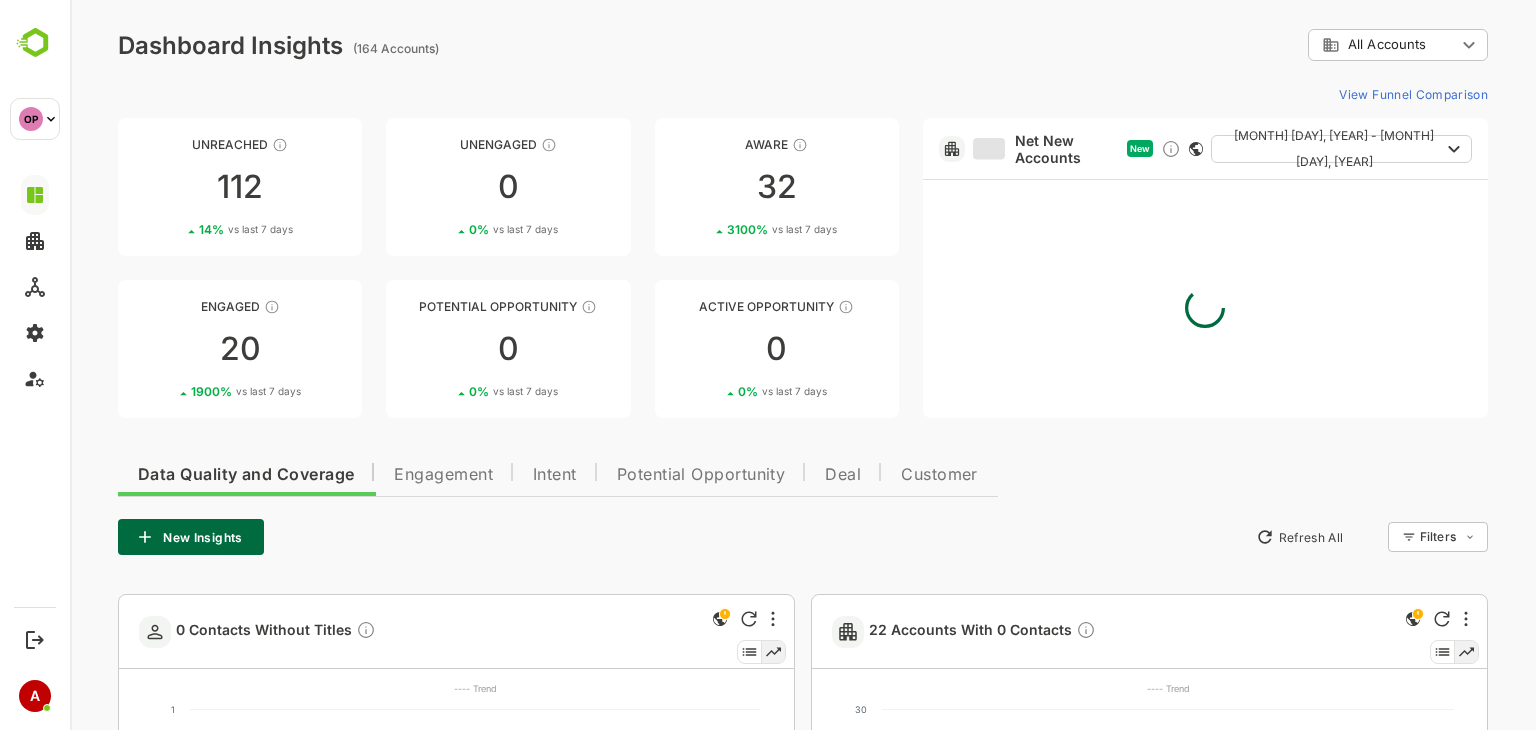 click on "Engagement" at bounding box center [443, 474] 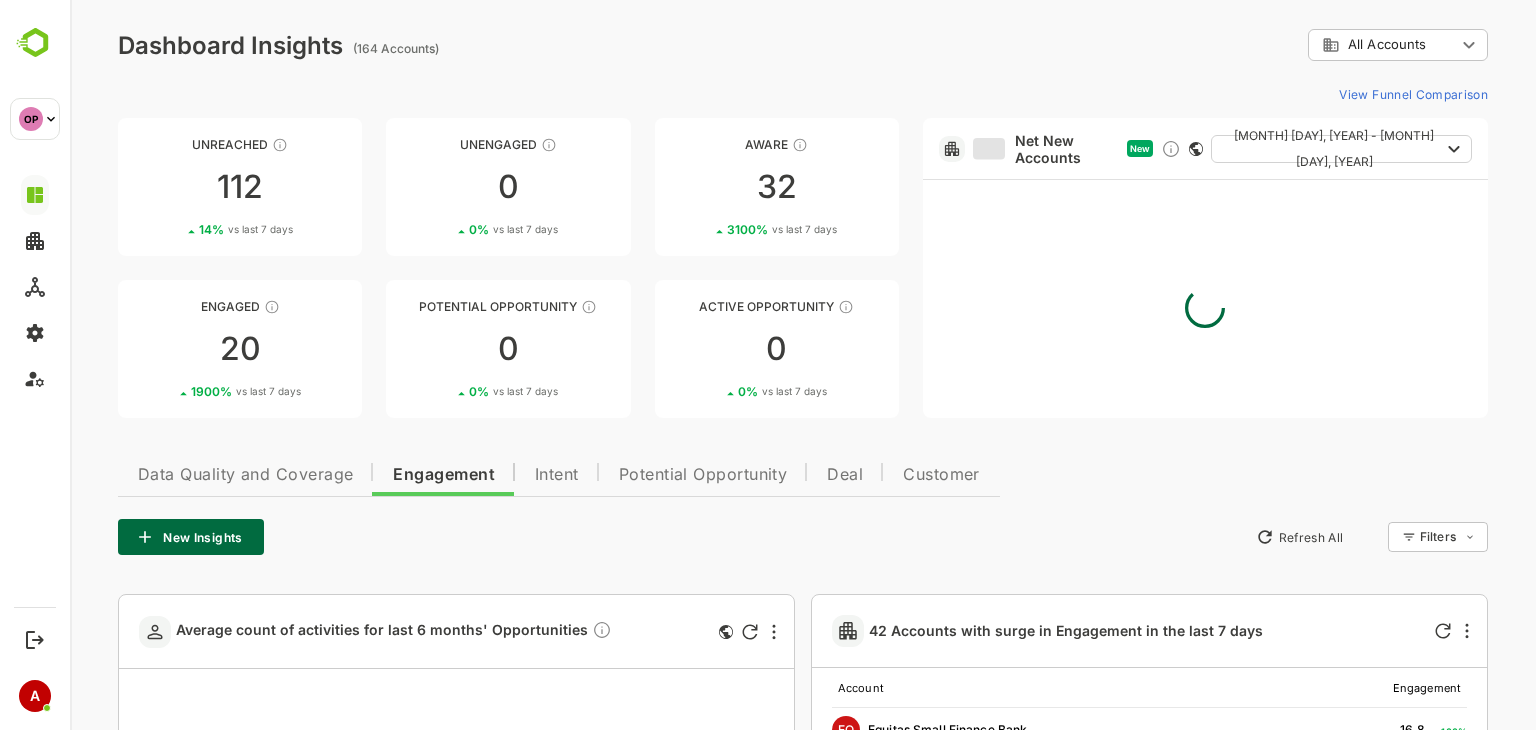 click on "Data Quality and Coverage" at bounding box center (245, 474) 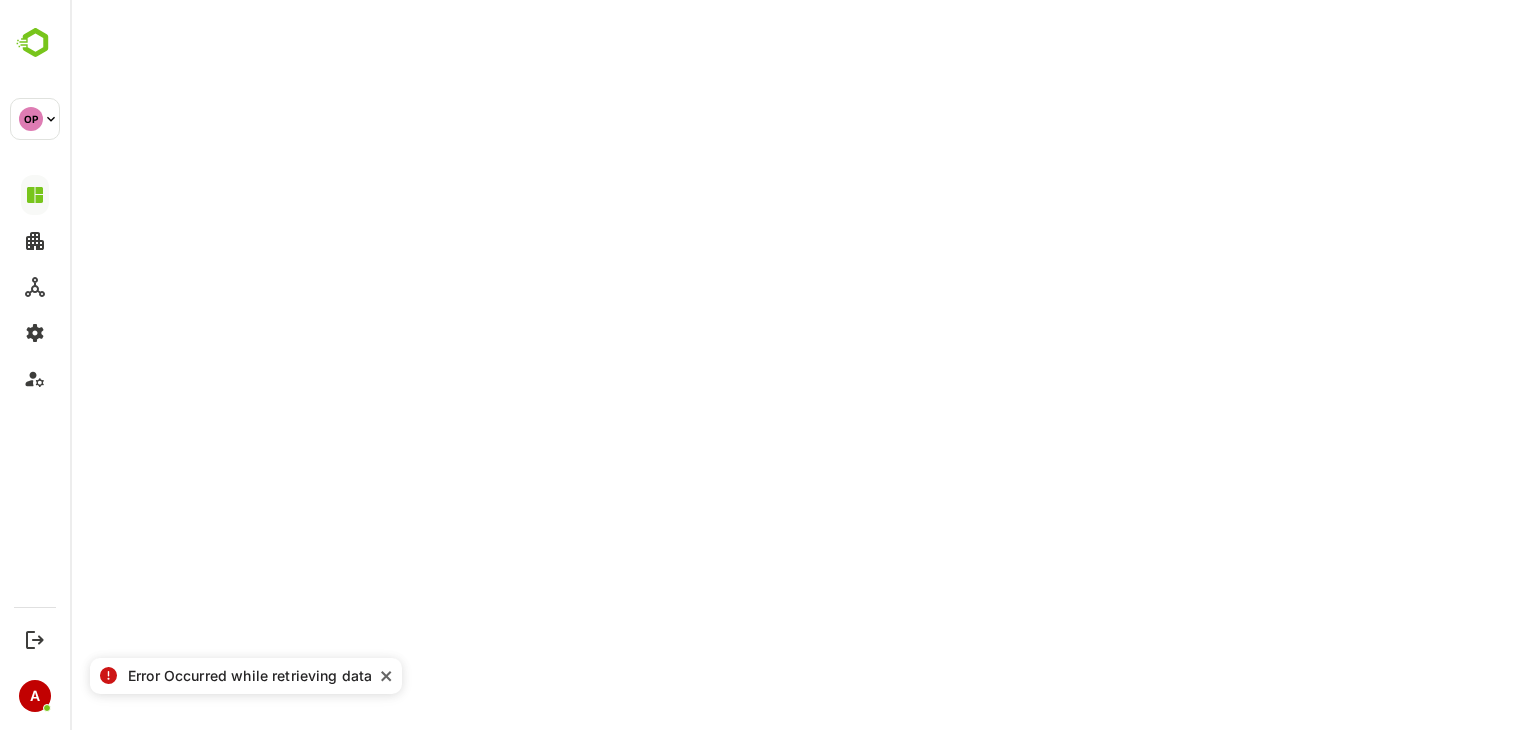 click 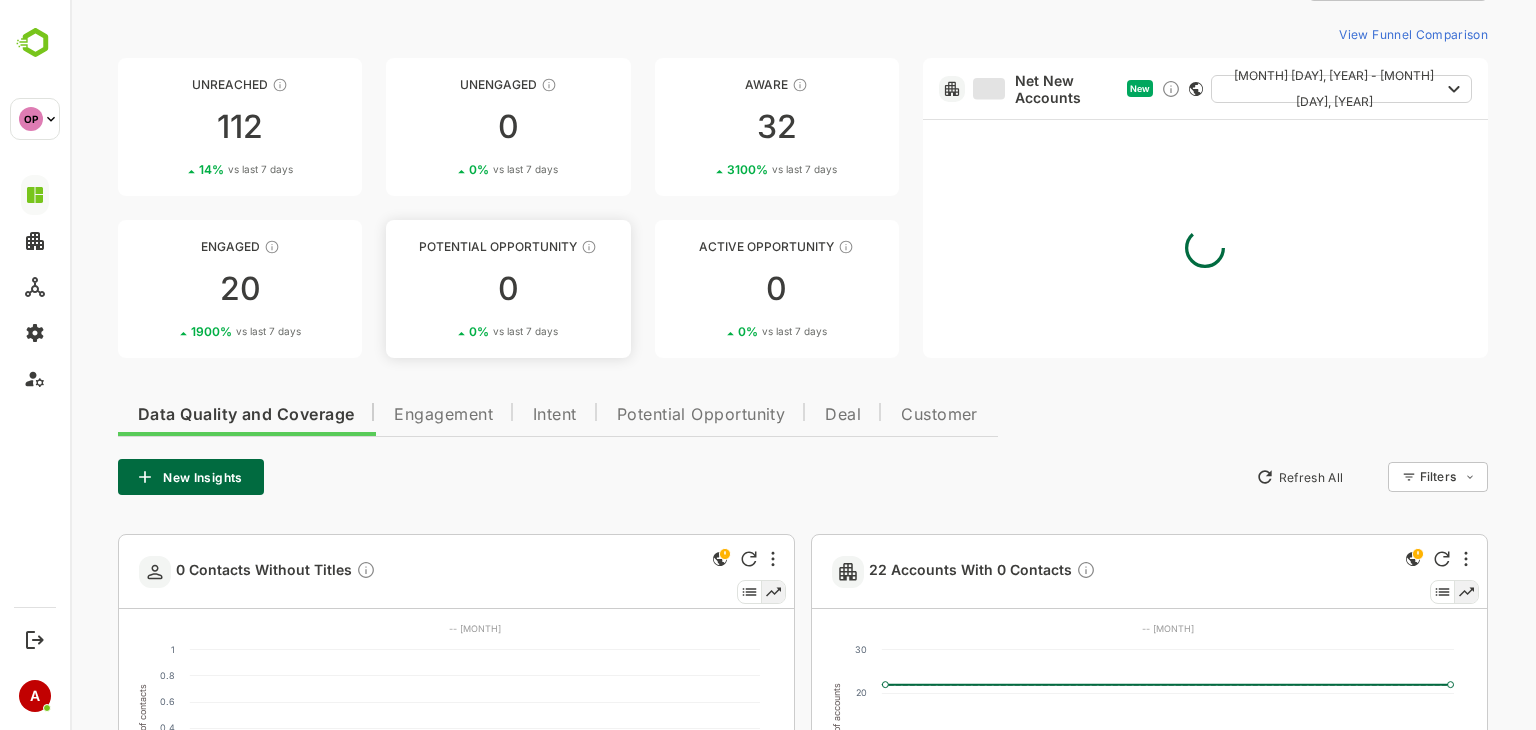 scroll, scrollTop: 0, scrollLeft: 0, axis: both 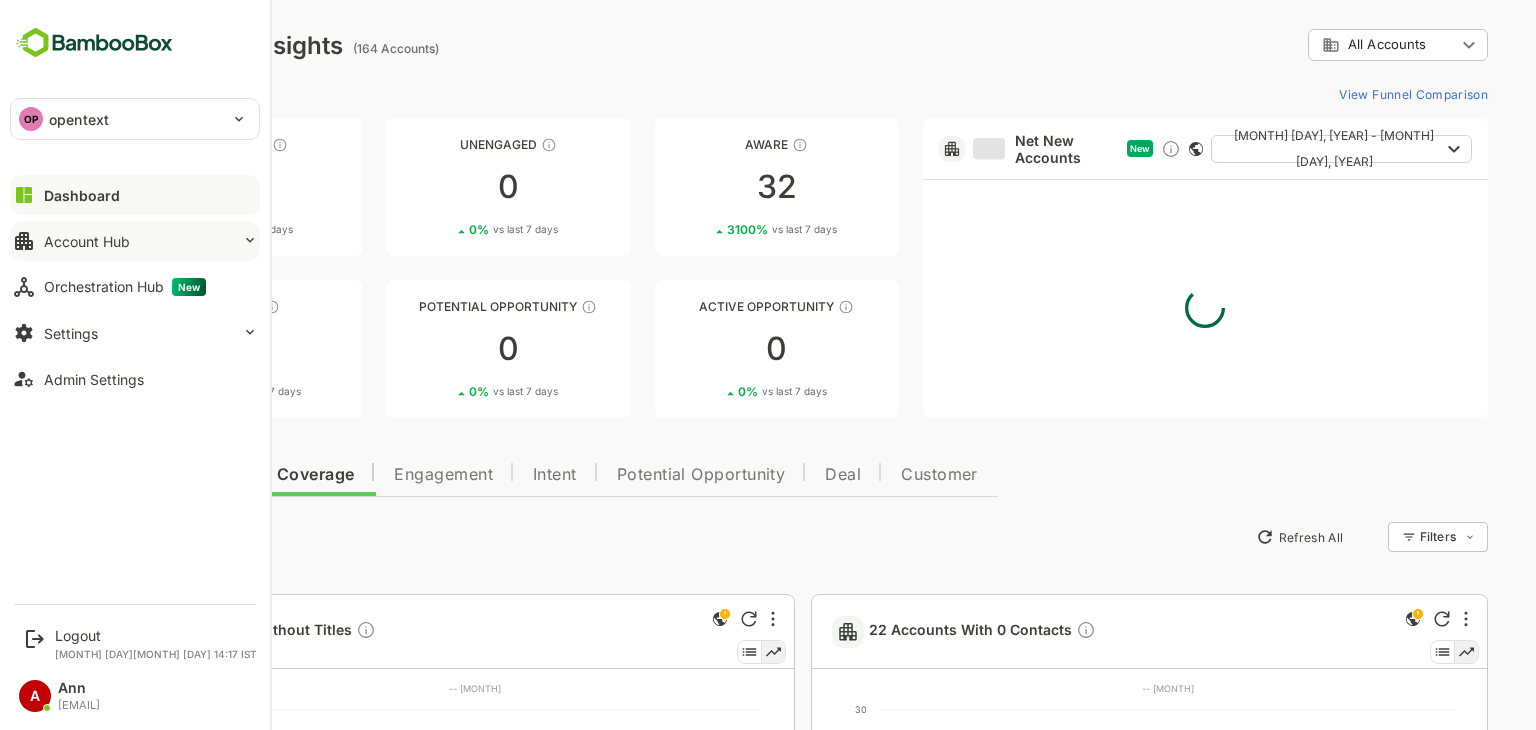 click on "Account Hub" at bounding box center (87, 241) 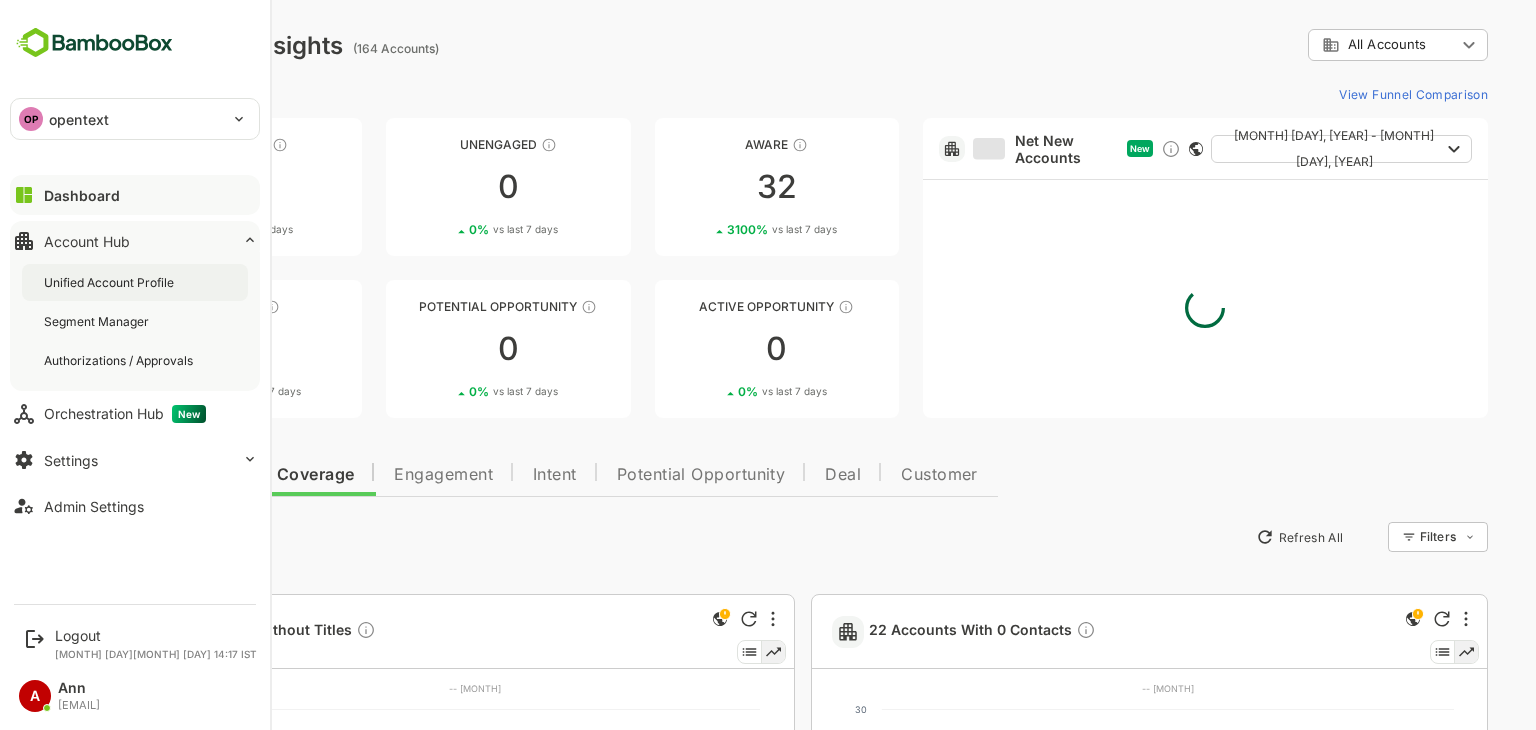 click on "Unified Account Profile" at bounding box center [109, 282] 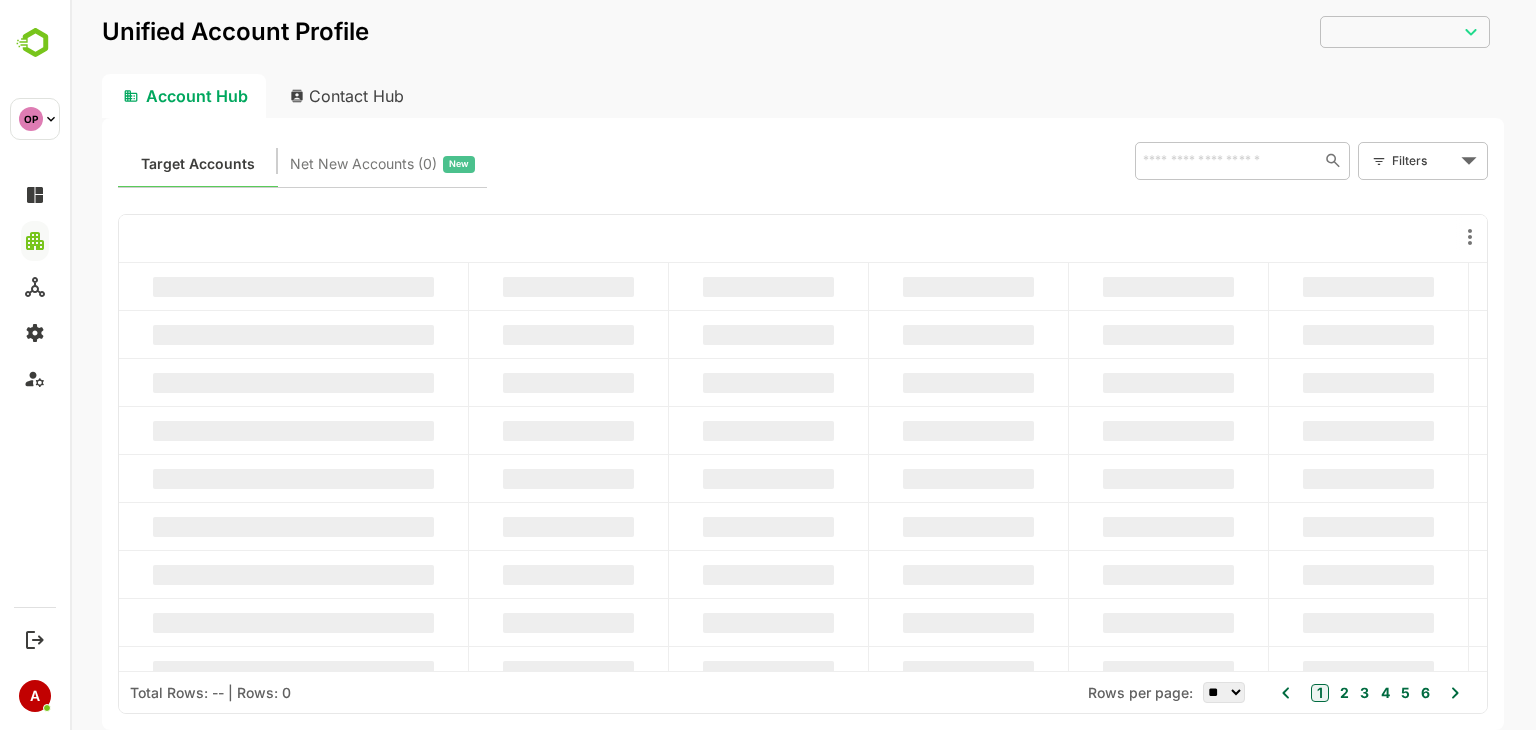 scroll, scrollTop: 0, scrollLeft: 0, axis: both 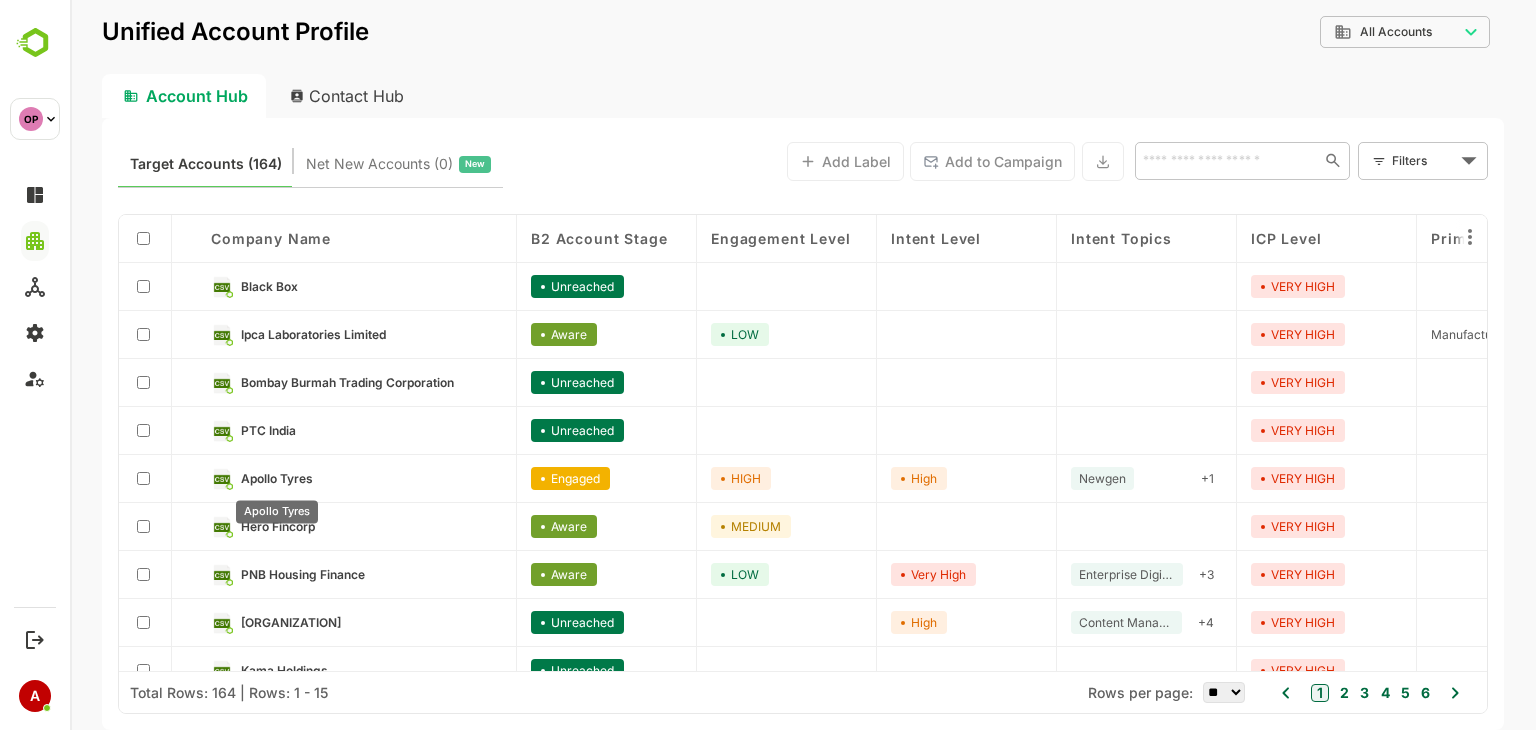 click on "Apollo Tyres" at bounding box center [277, 478] 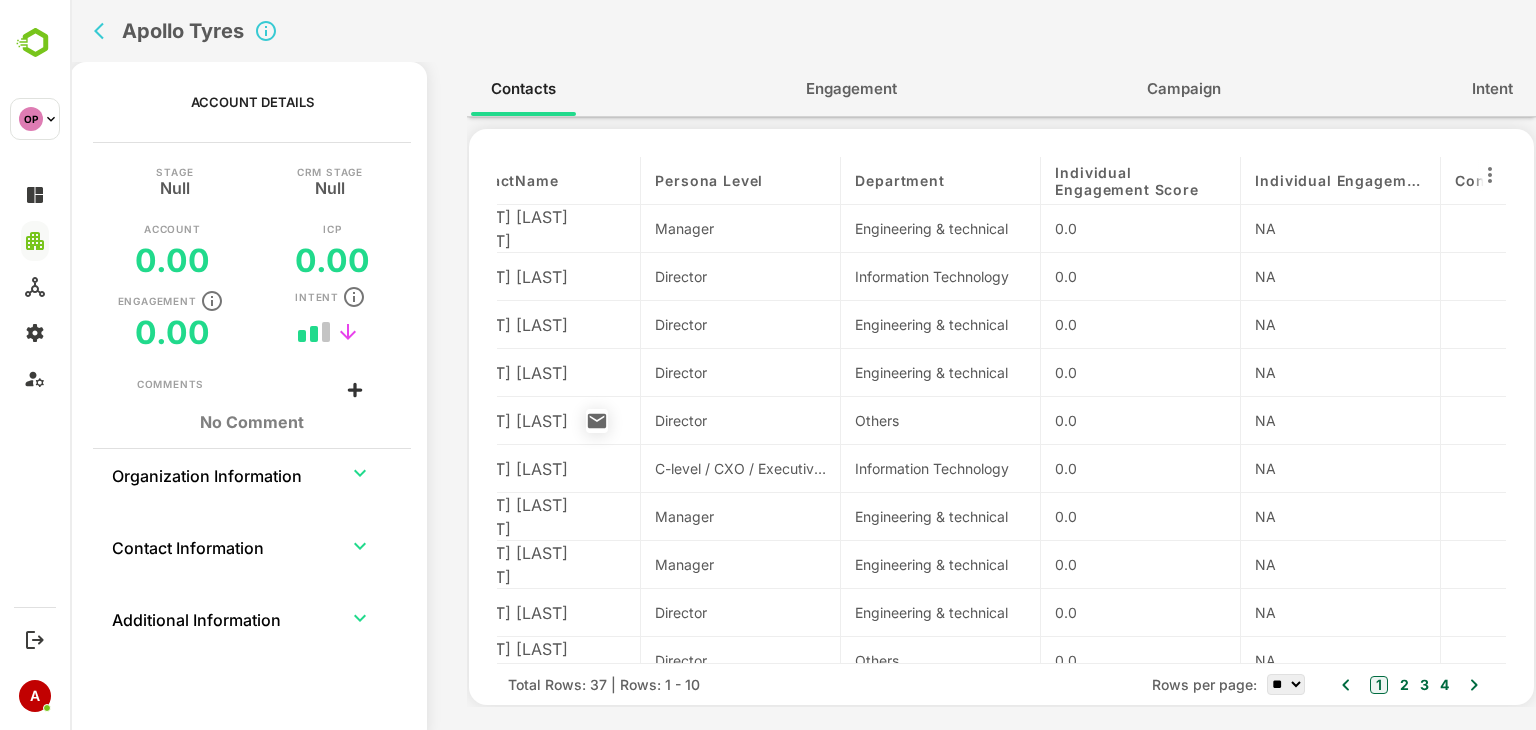 scroll, scrollTop: 0, scrollLeft: 0, axis: both 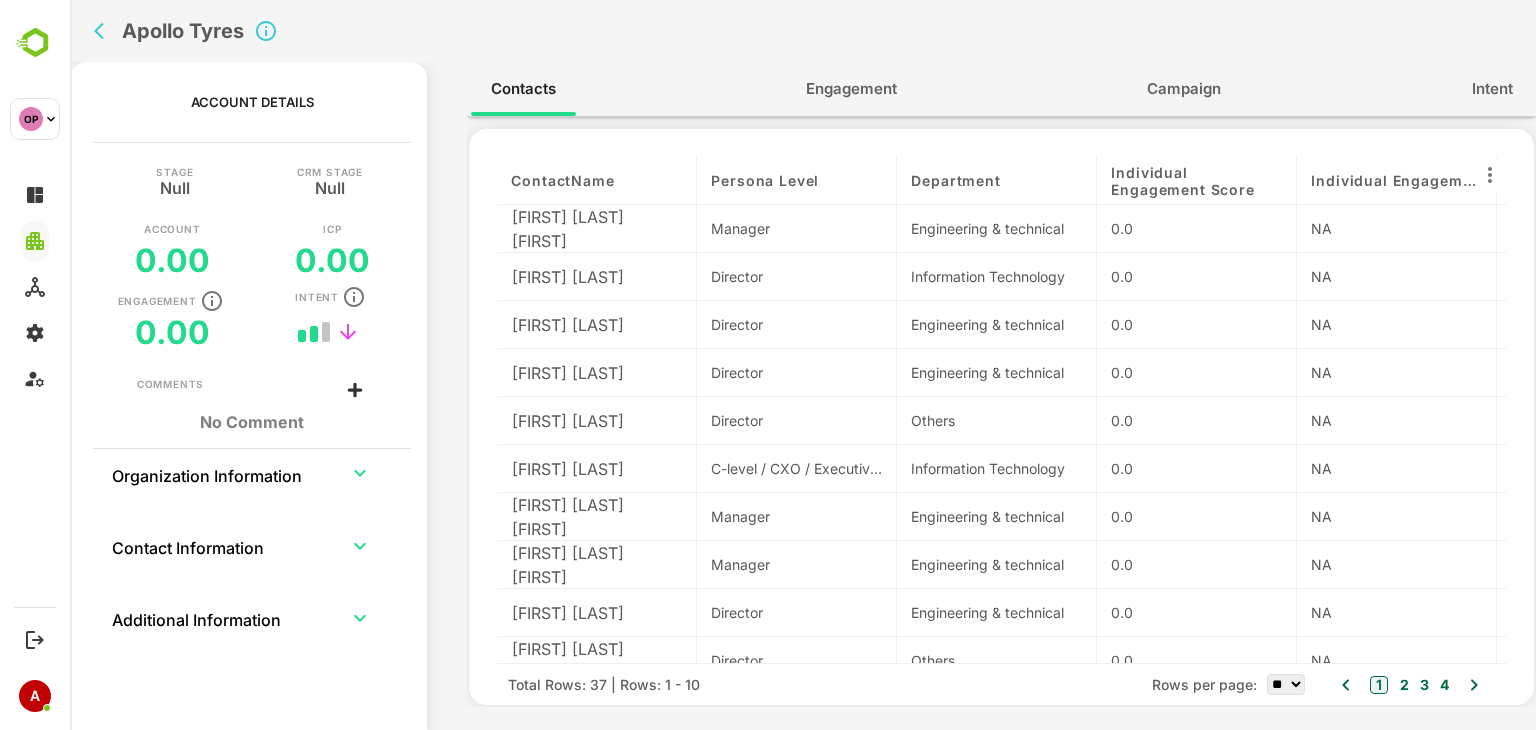 click on "Engagement" at bounding box center (851, 89) 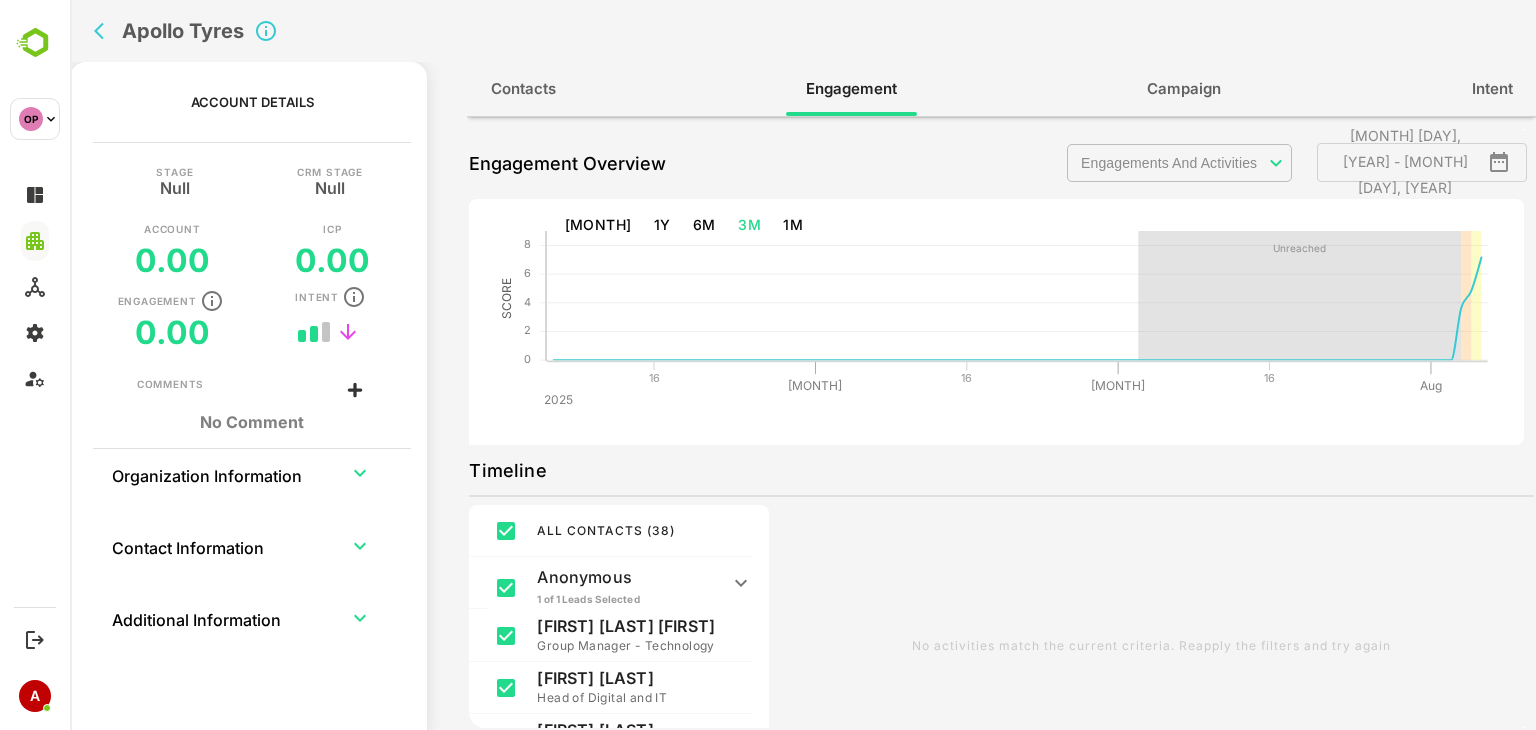 click on "[MONTH] [DAY], [YEAR] - [MONTH] [DAY], [YEAR]" at bounding box center [1422, 162] 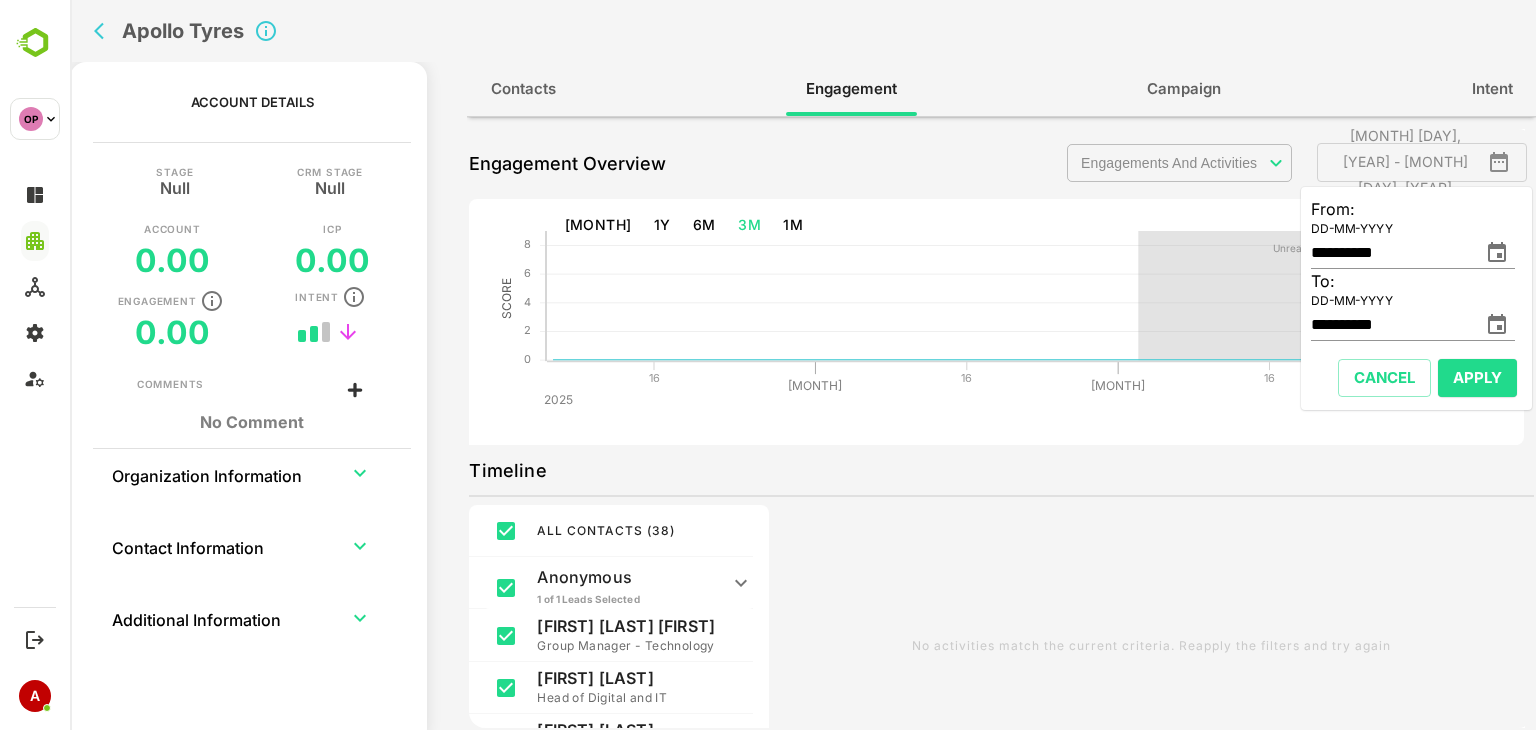 click on "**********" at bounding box center [1391, 253] 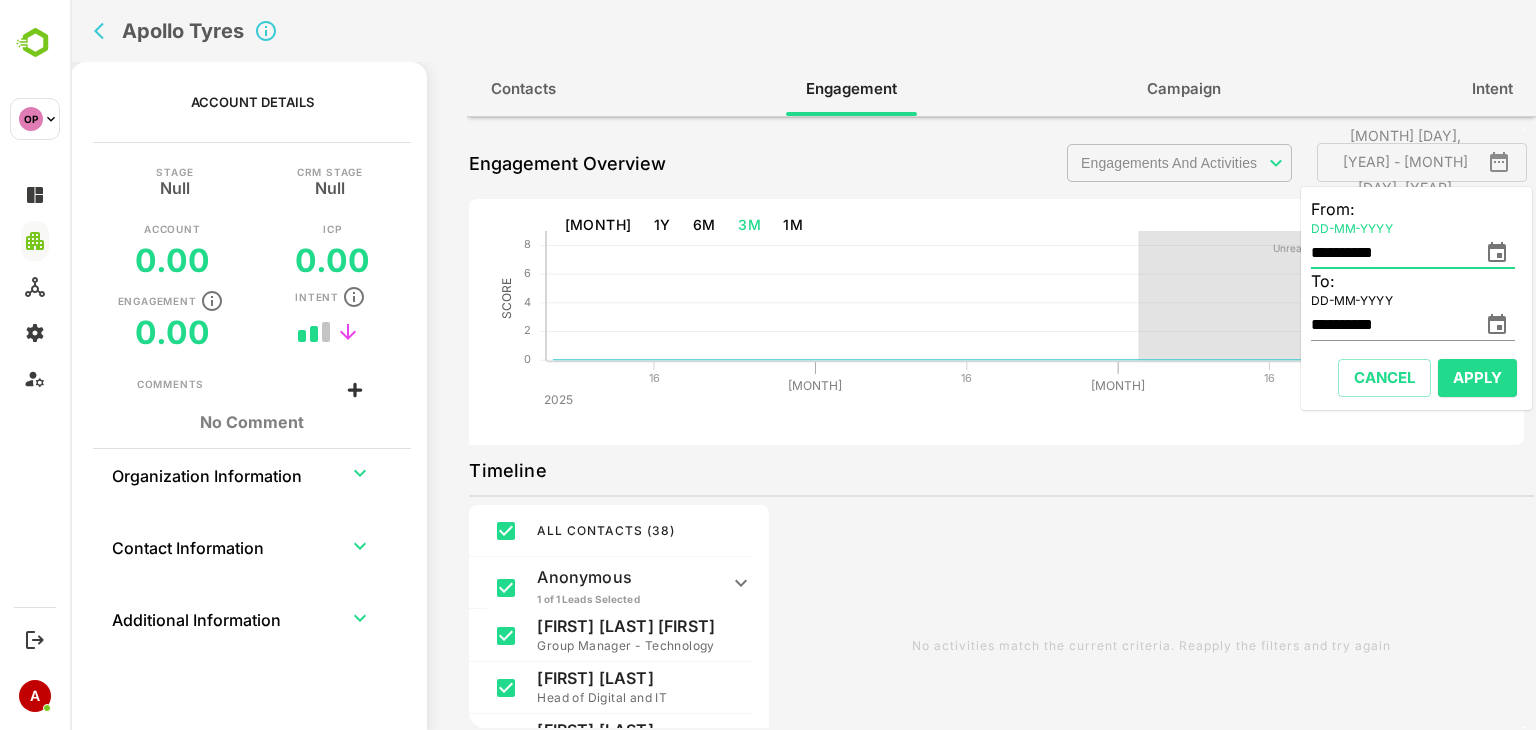 click 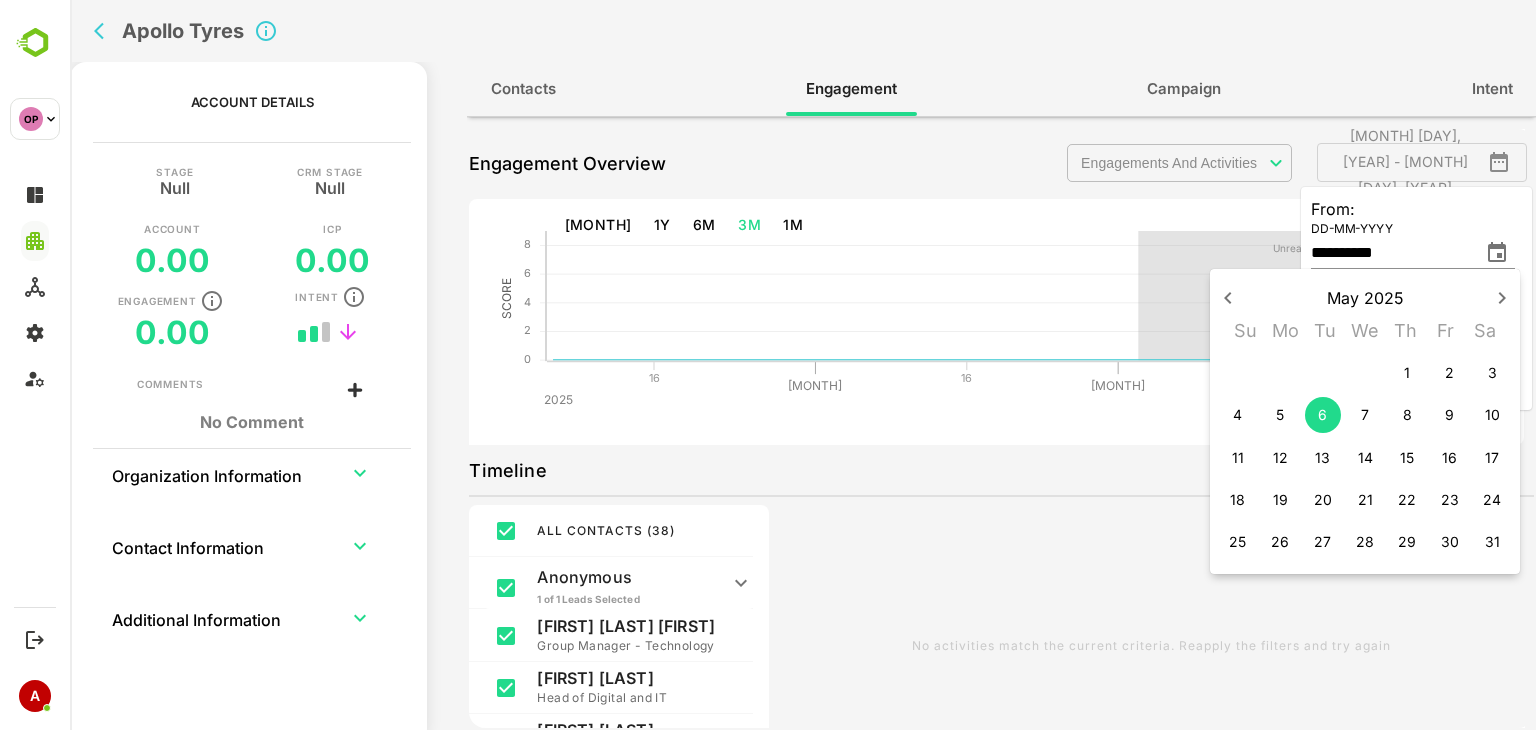 click 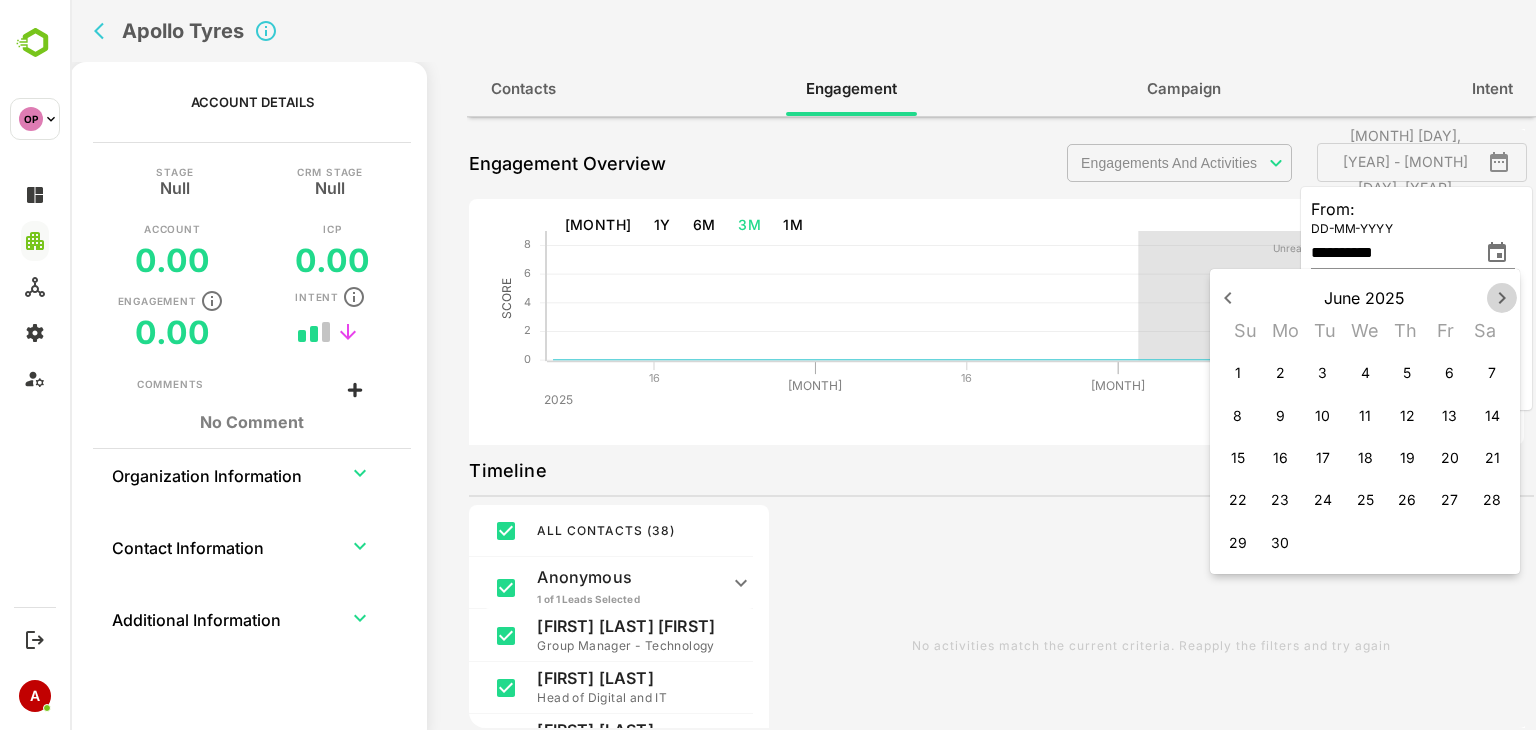 click 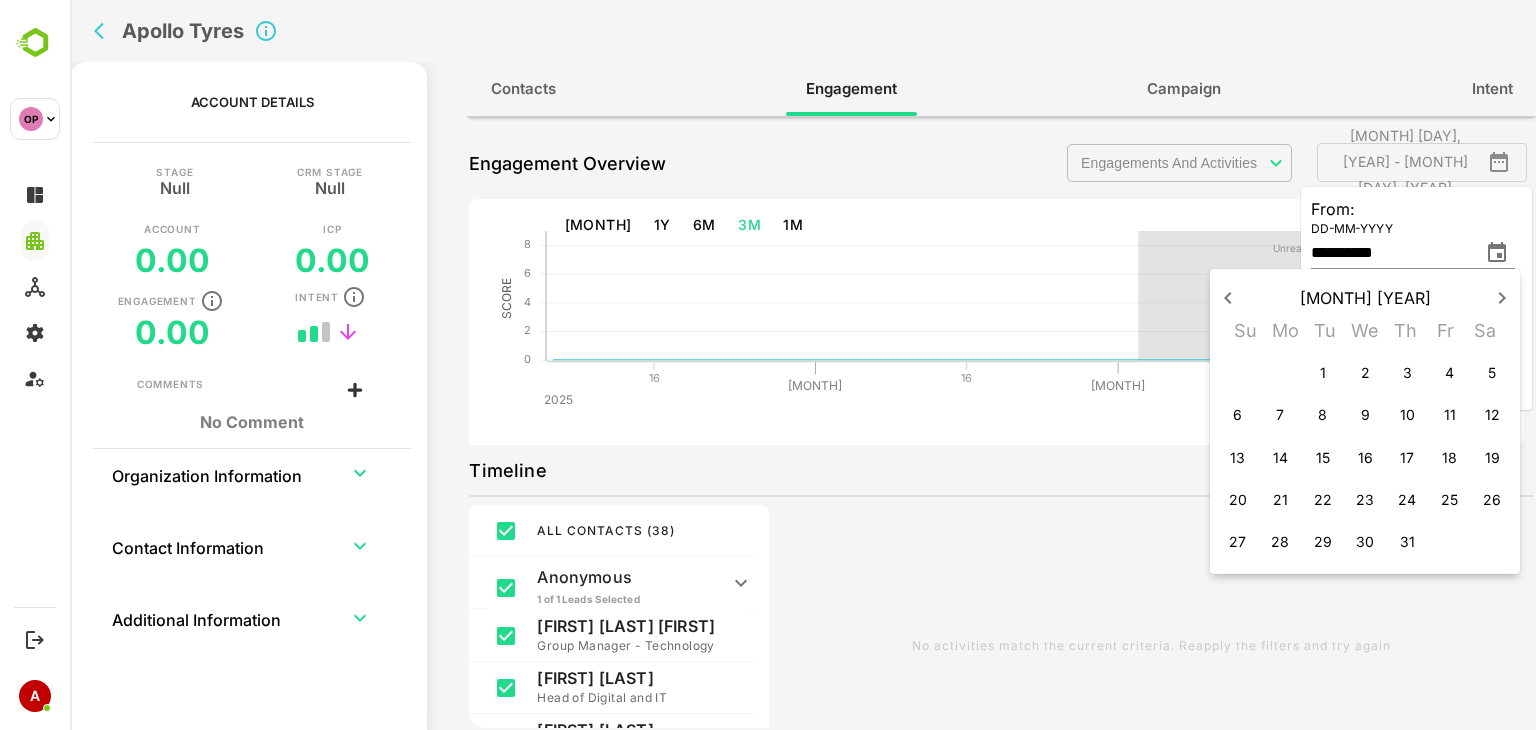 click 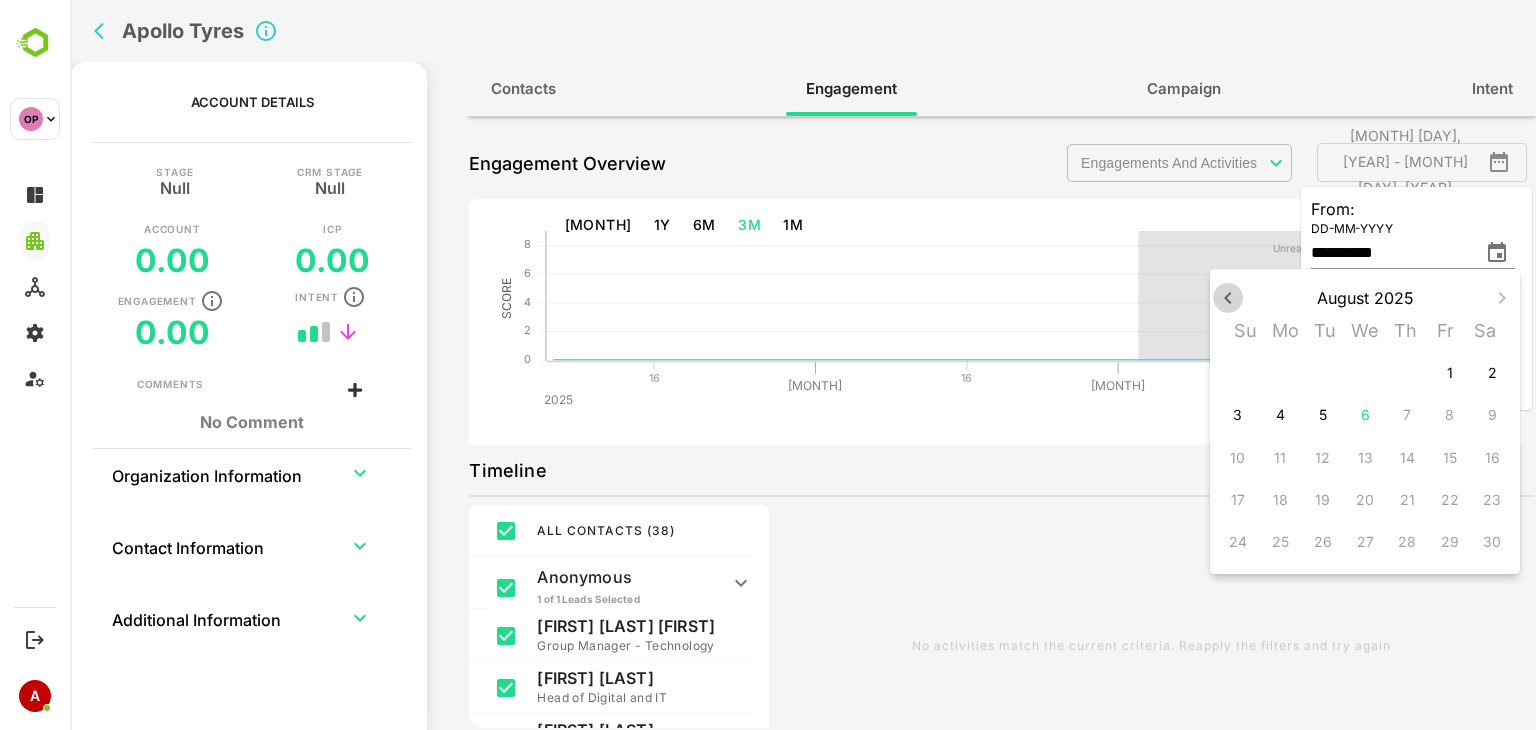 click 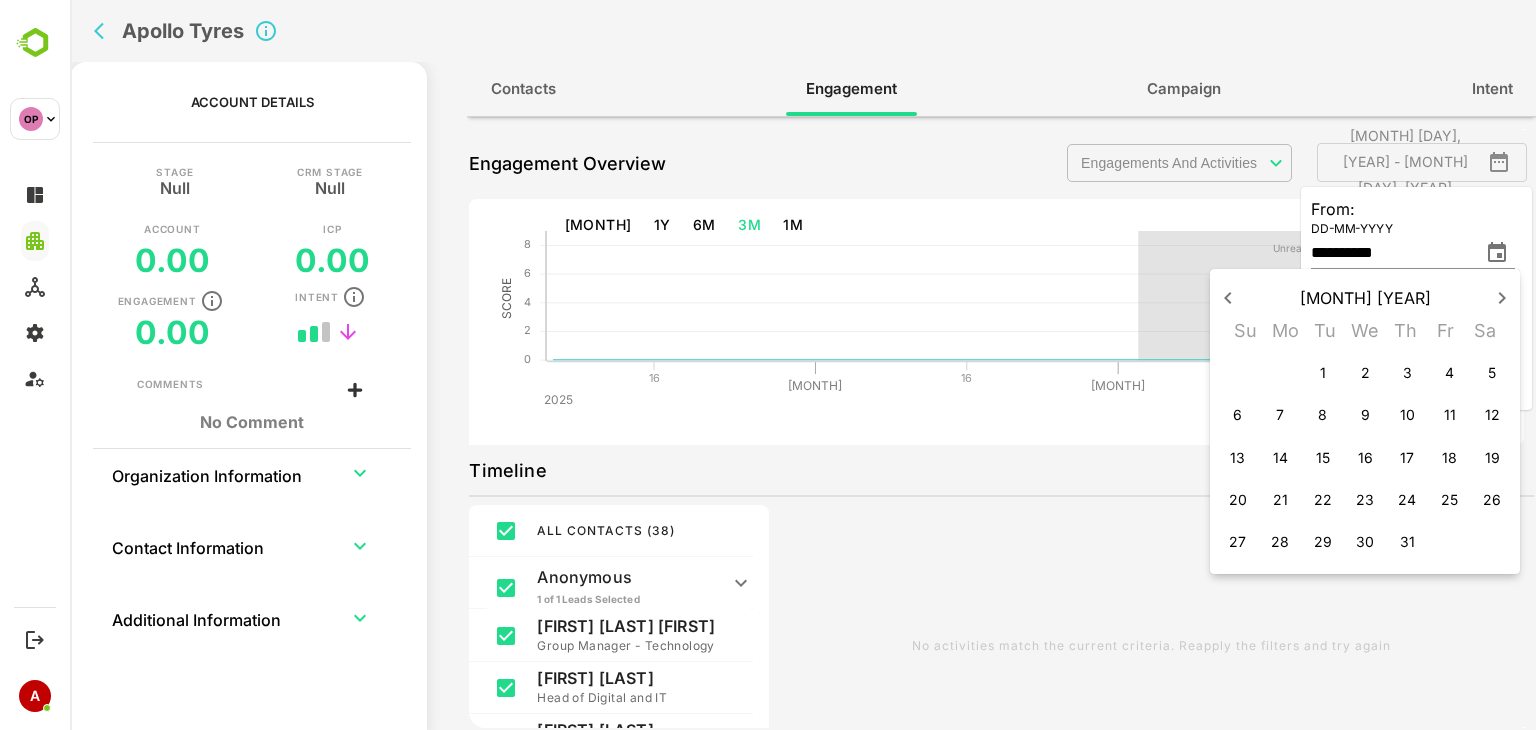 click on "5" at bounding box center (1492, 373) 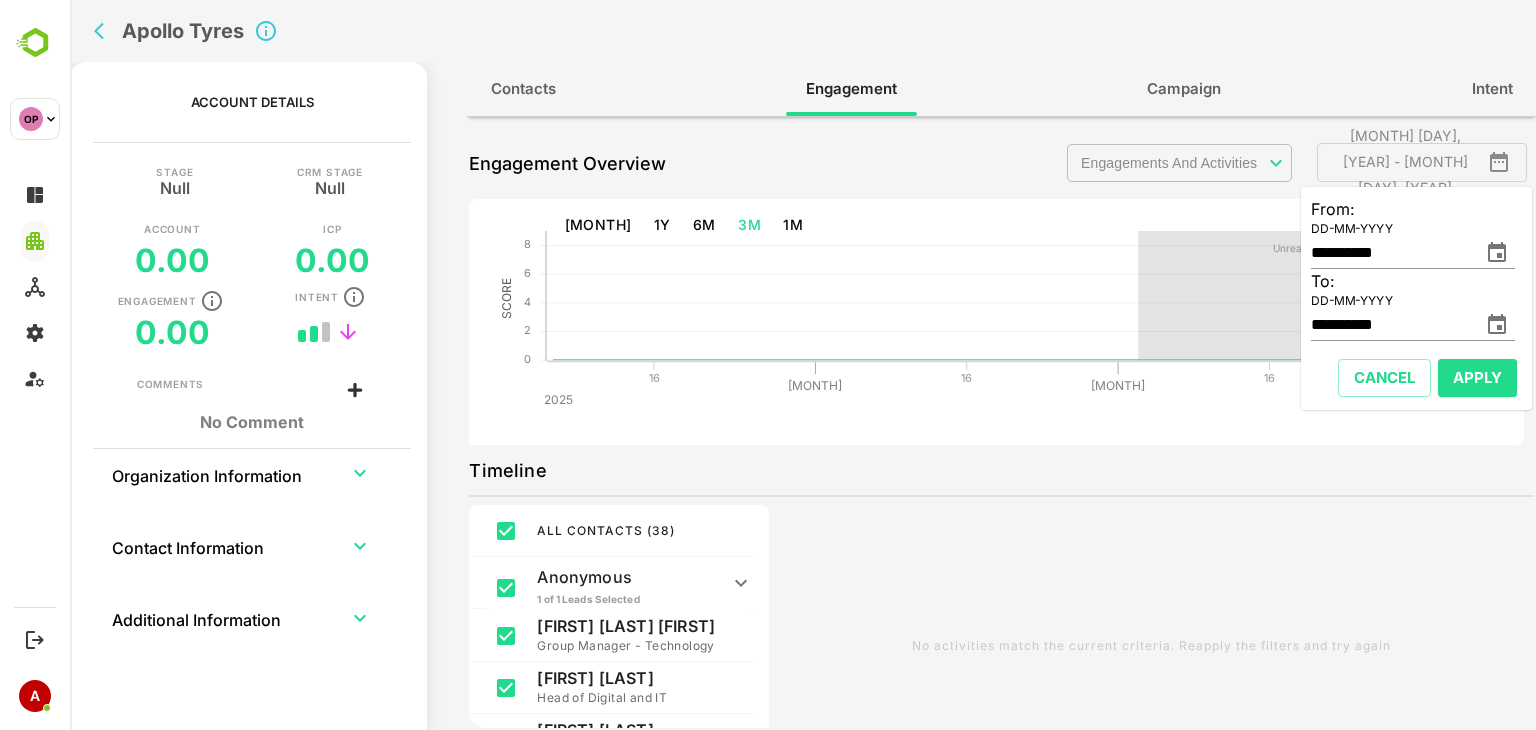 click on "Apply" at bounding box center (1477, 378) 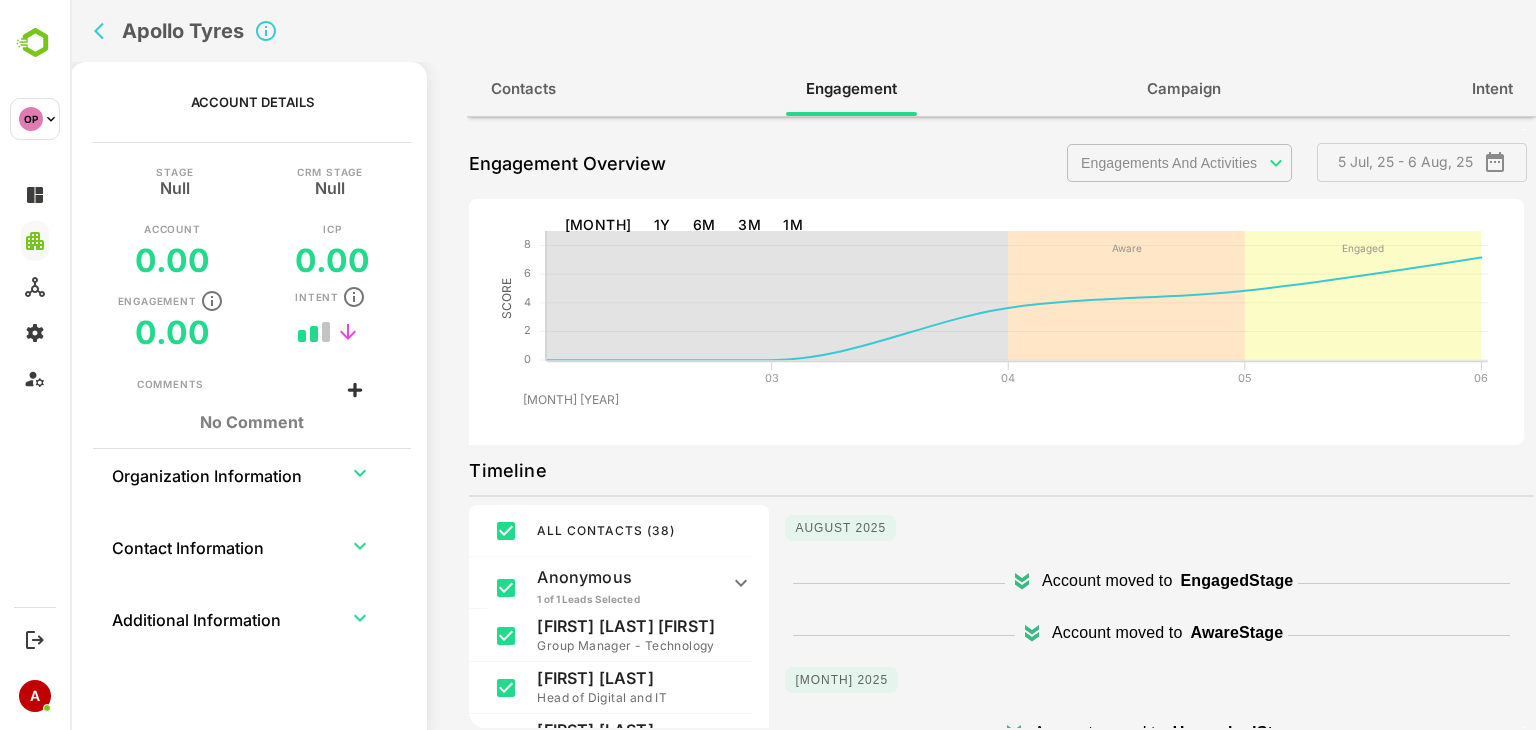 click 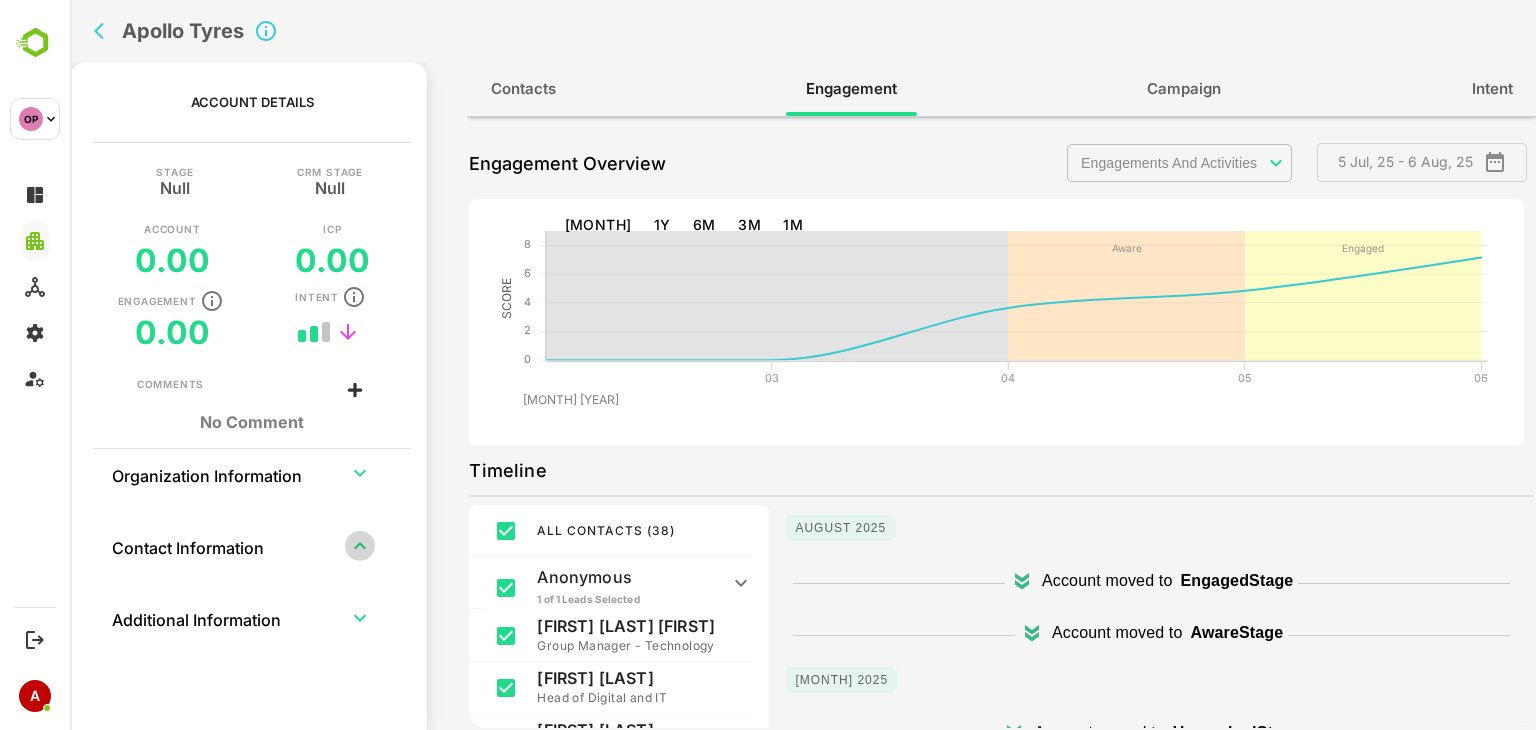 click 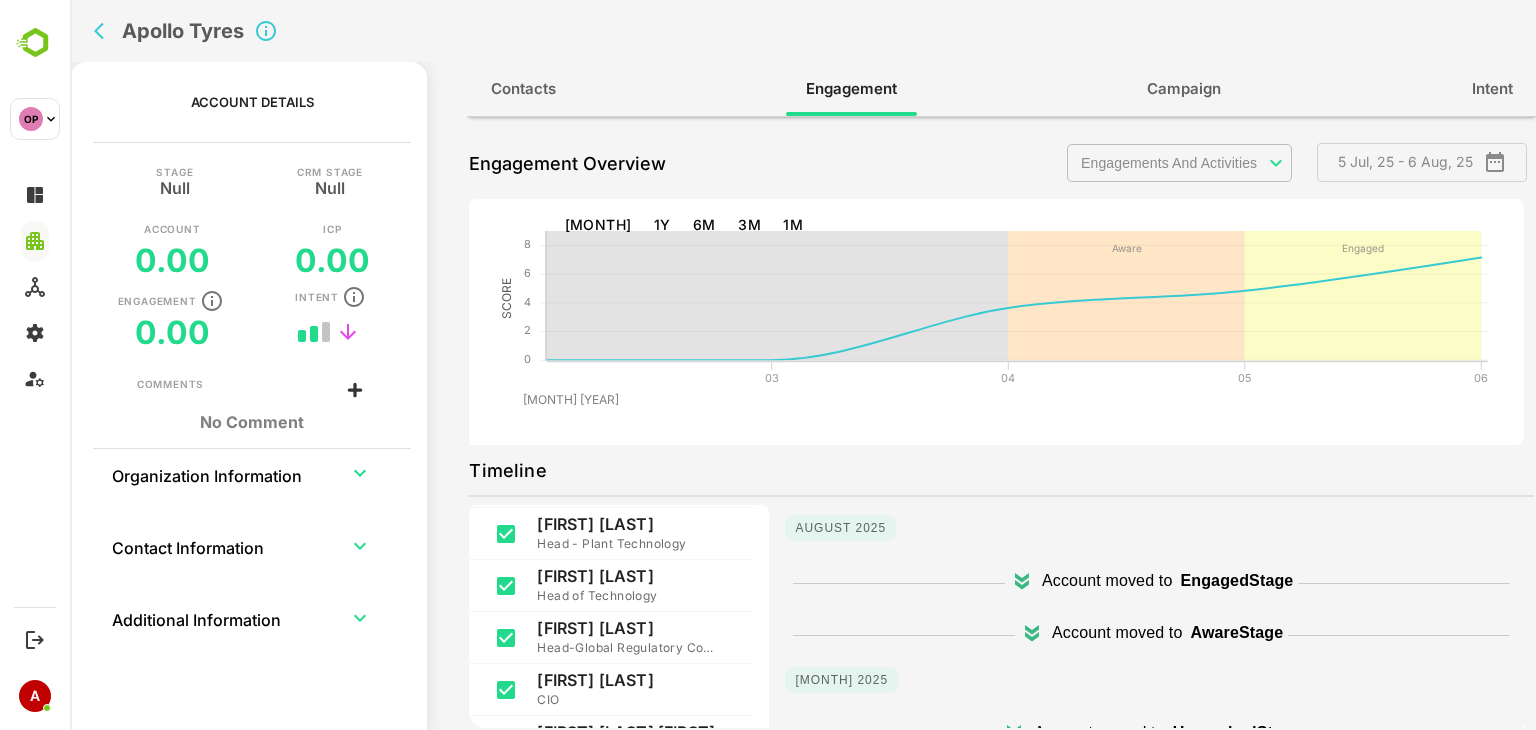 scroll, scrollTop: 222, scrollLeft: 0, axis: vertical 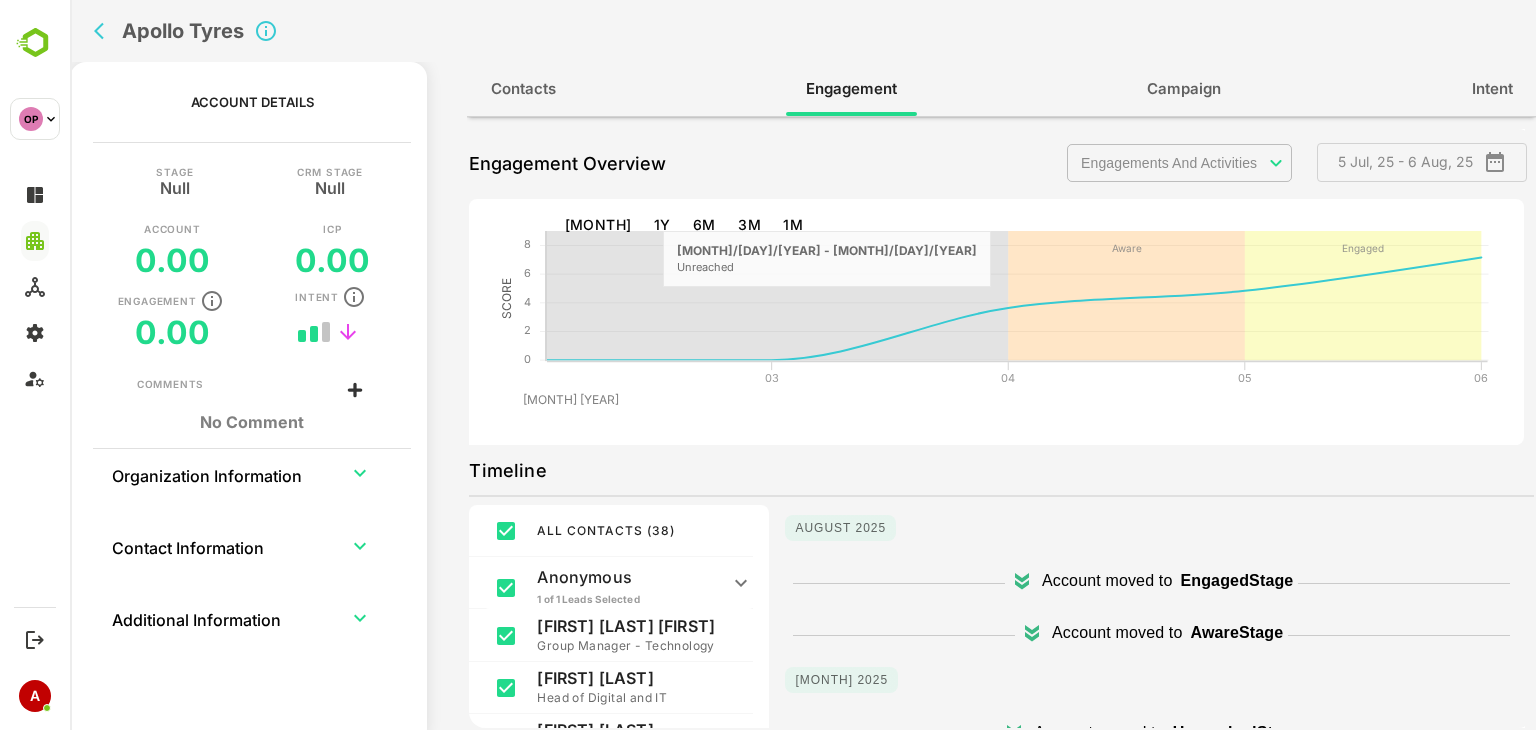 click 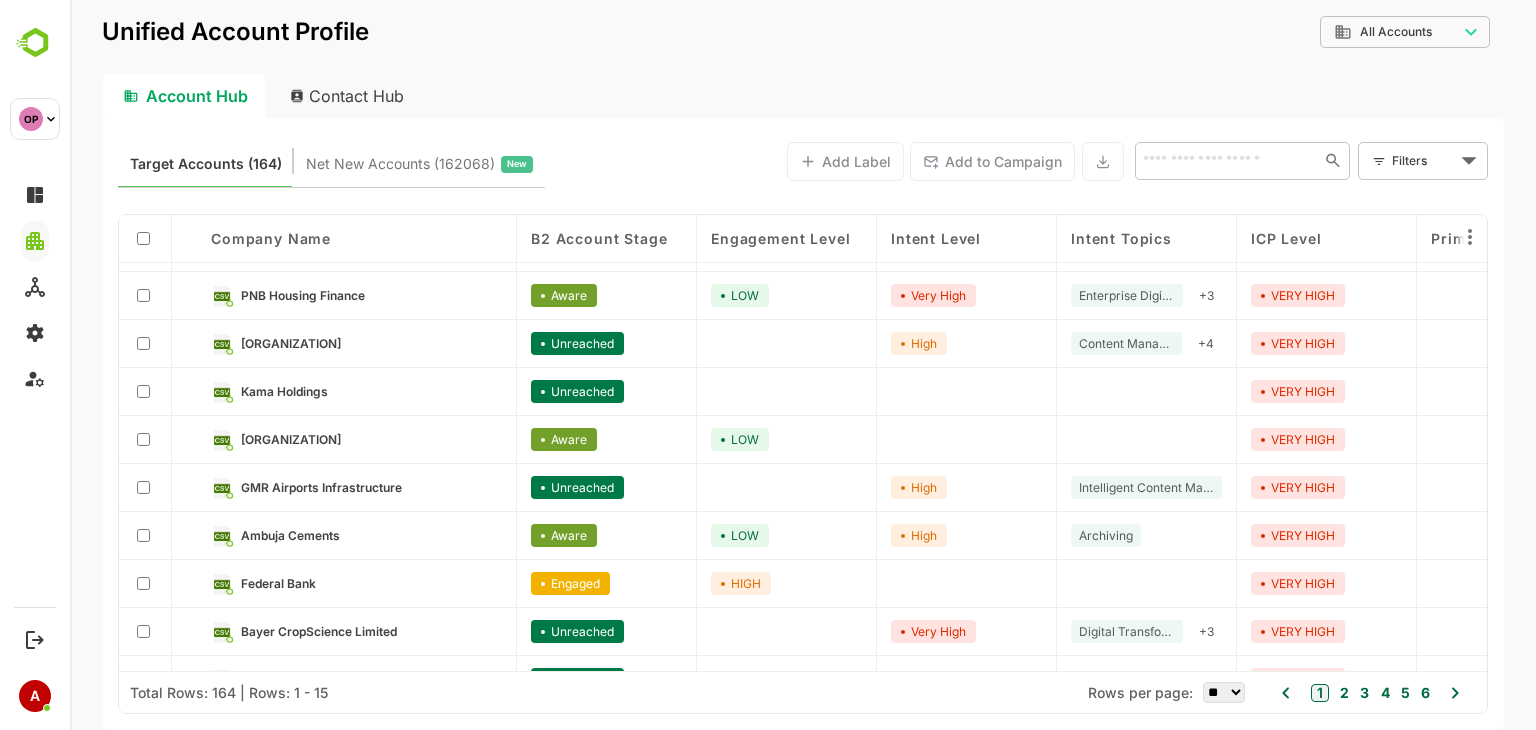 scroll, scrollTop: 284, scrollLeft: 0, axis: vertical 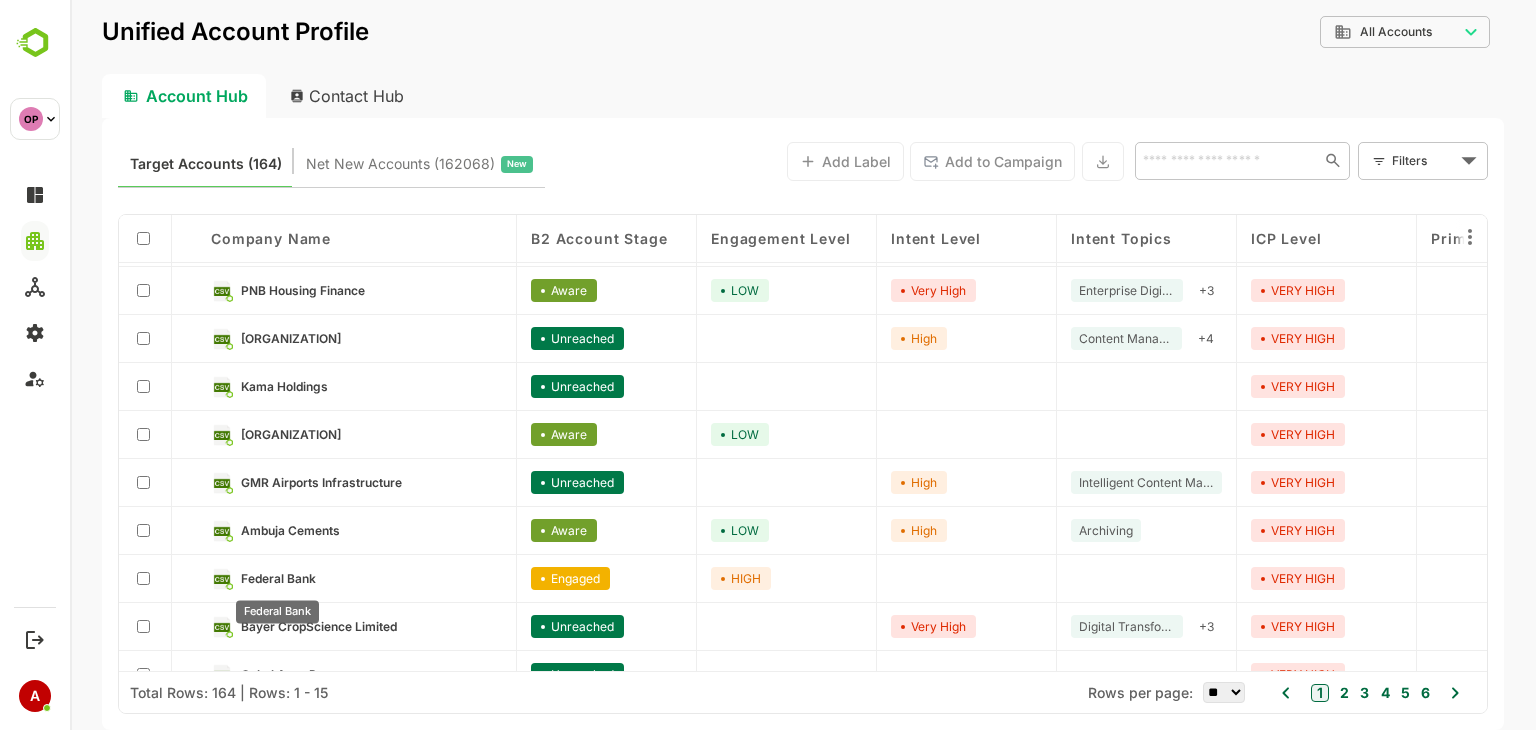 click on "Federal Bank" at bounding box center [278, 578] 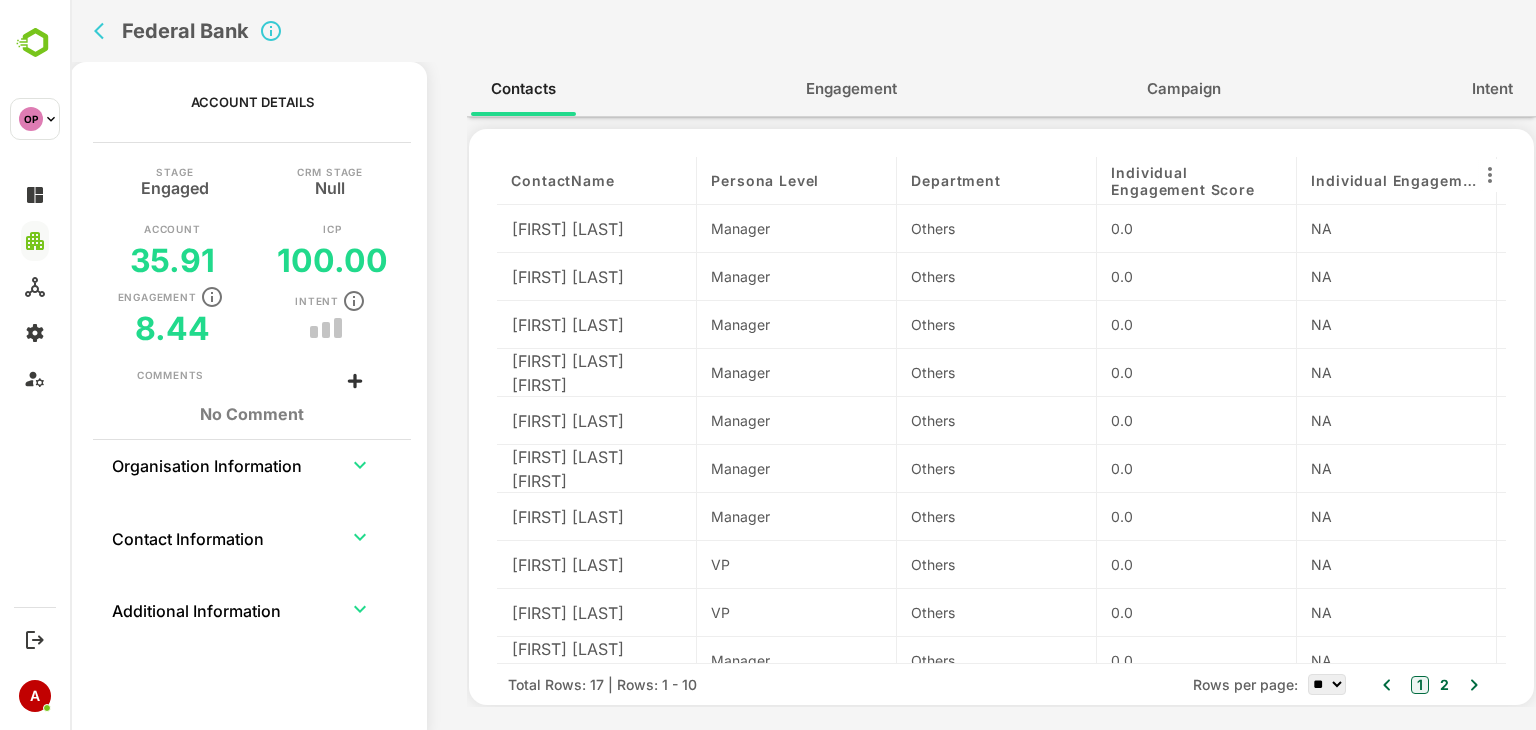 click on "Engagement" at bounding box center [851, 89] 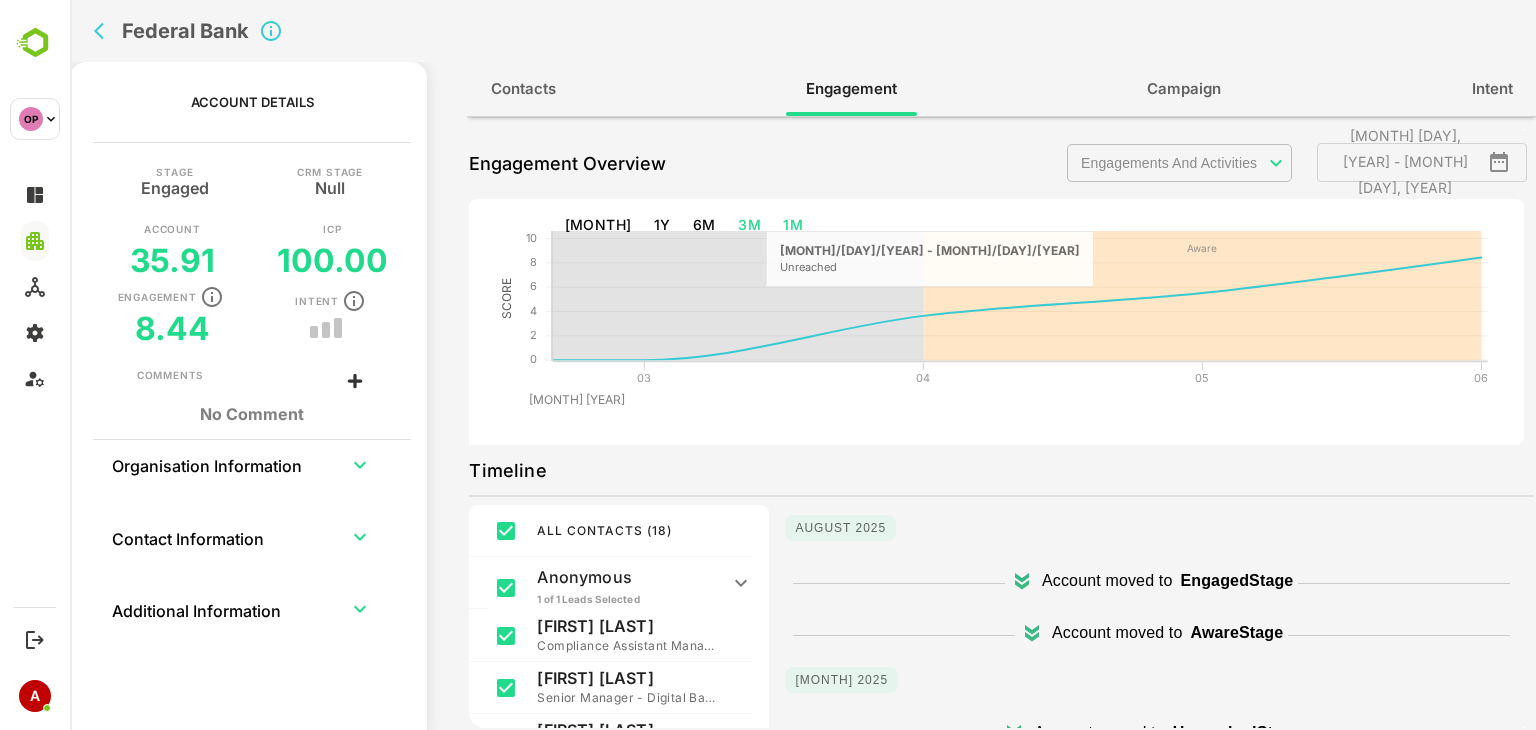 click on "1M" at bounding box center (793, 225) 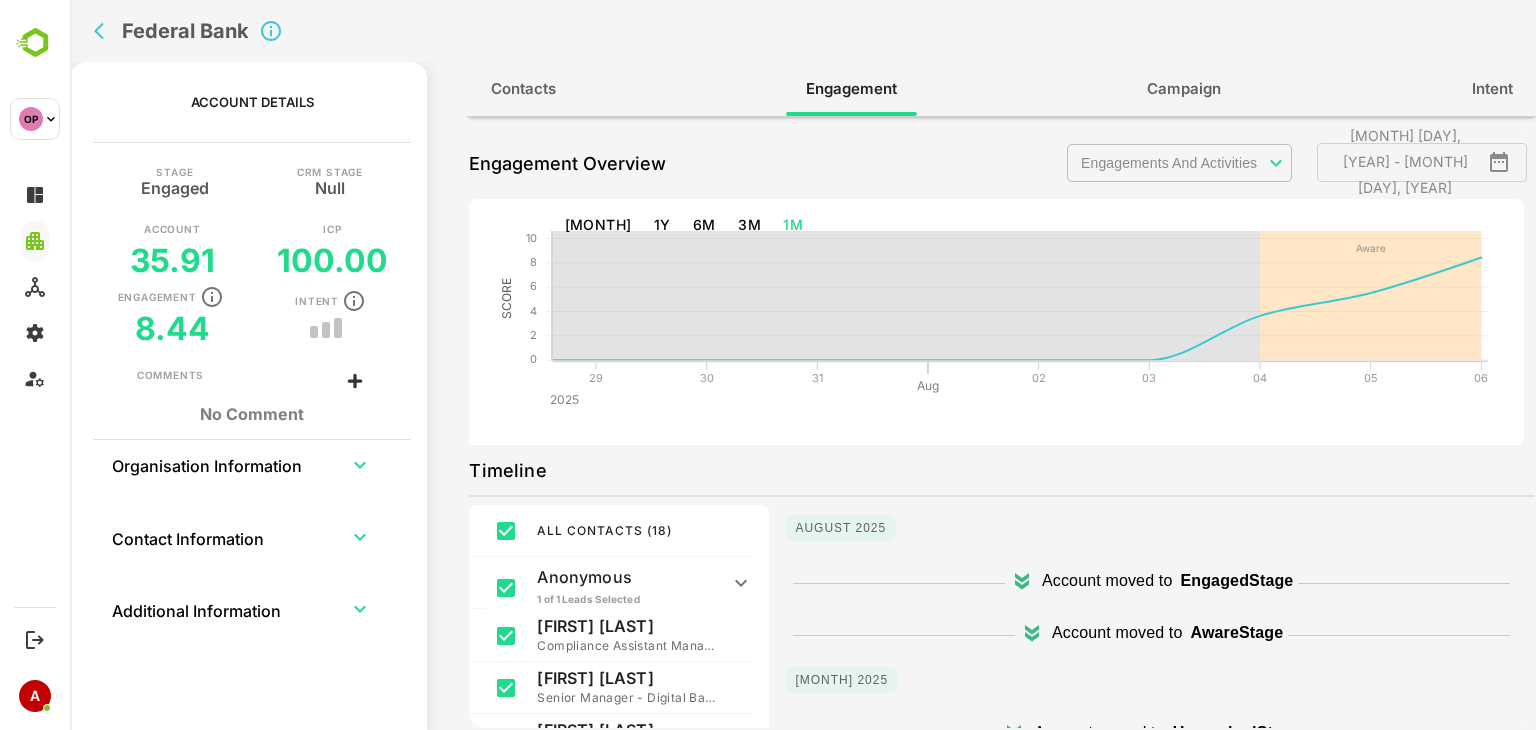 type 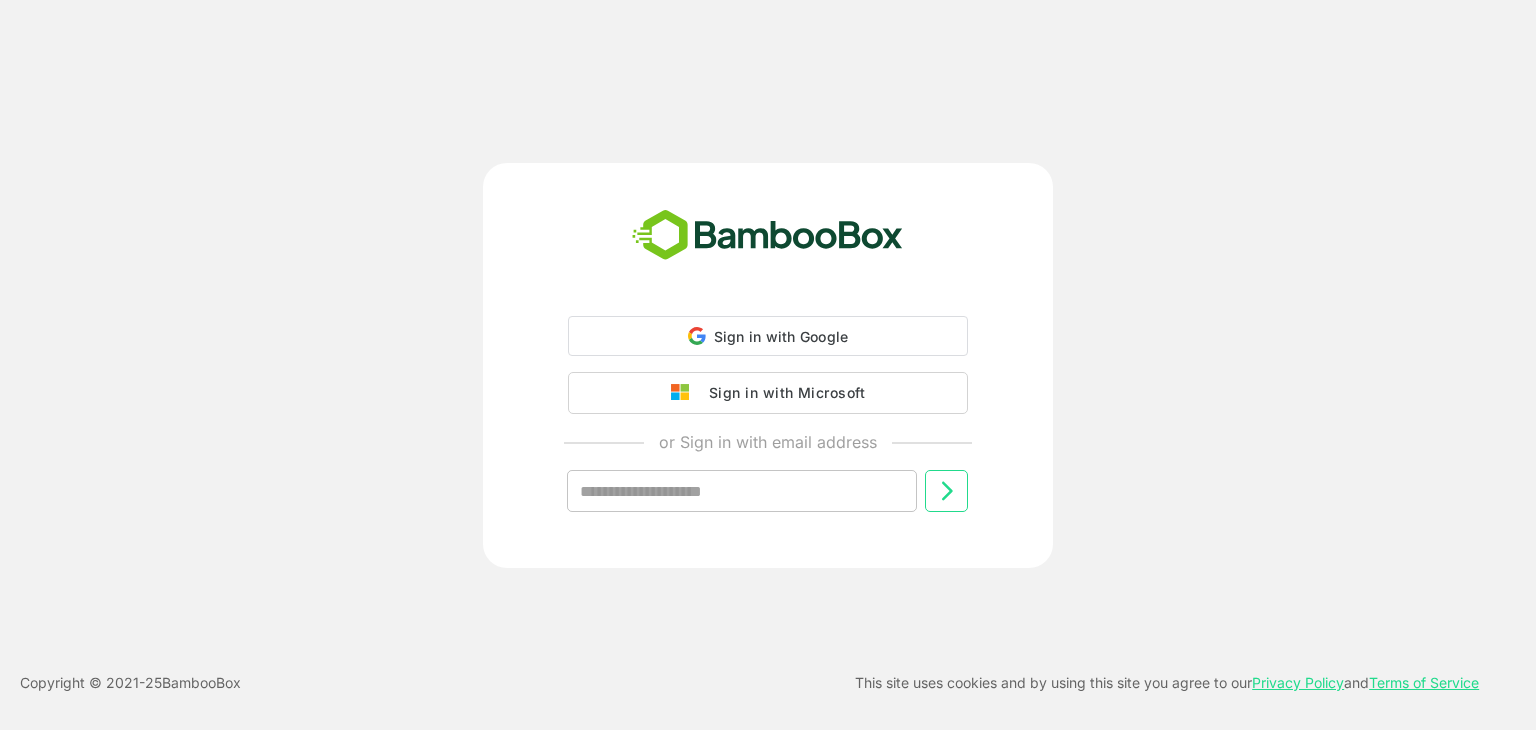 scroll, scrollTop: 0, scrollLeft: 0, axis: both 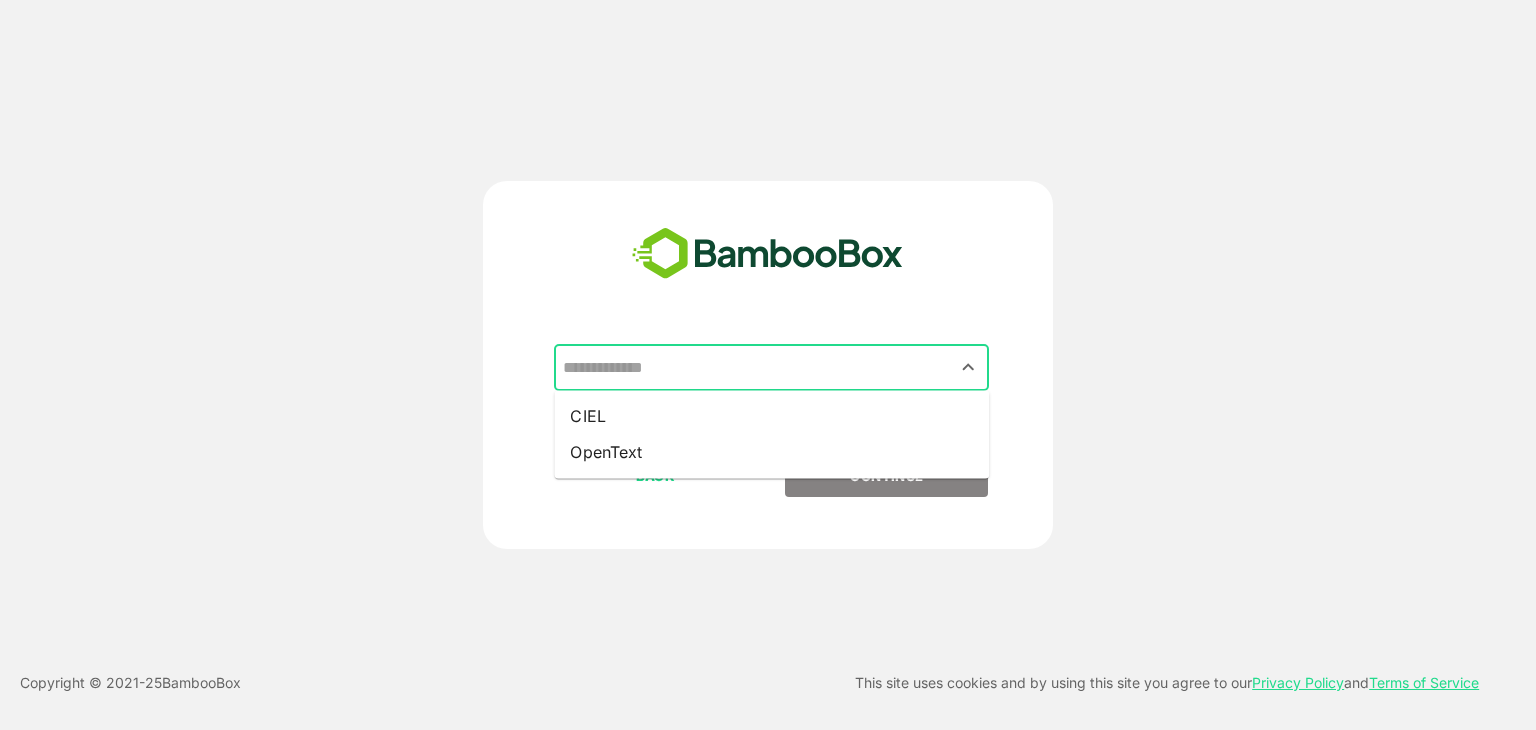 click at bounding box center (771, 368) 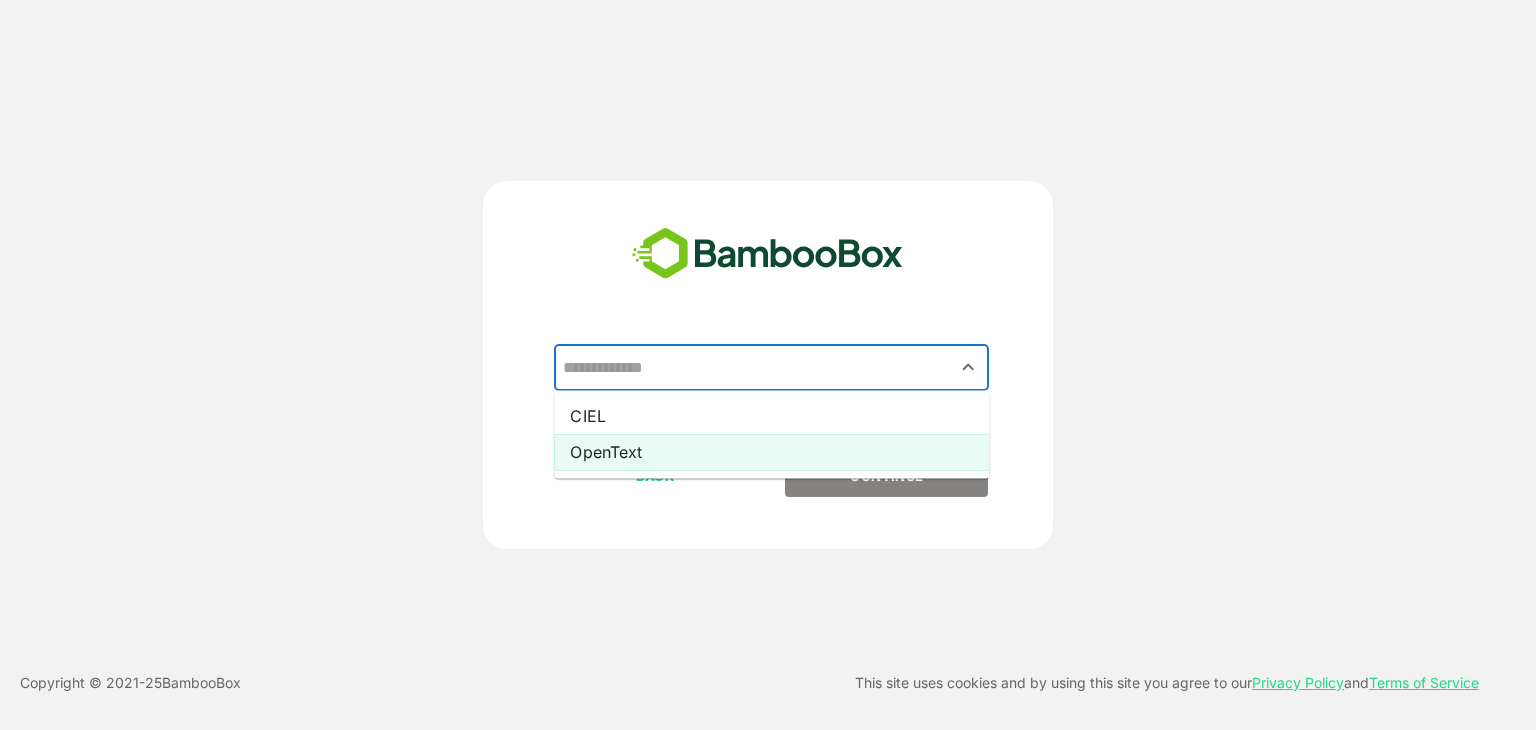 click on "OpenText" at bounding box center [771, 452] 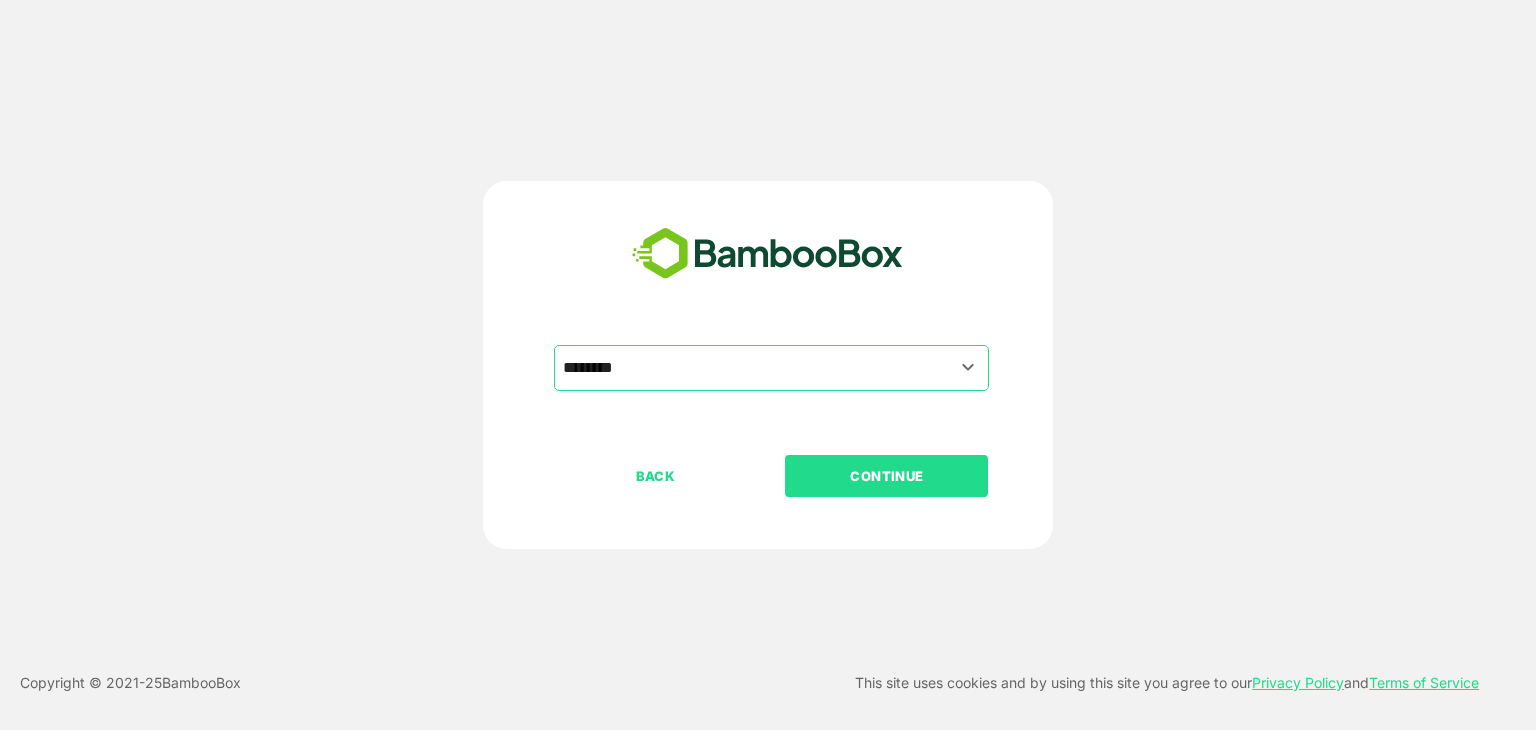 click on "CONTINUE" at bounding box center (887, 476) 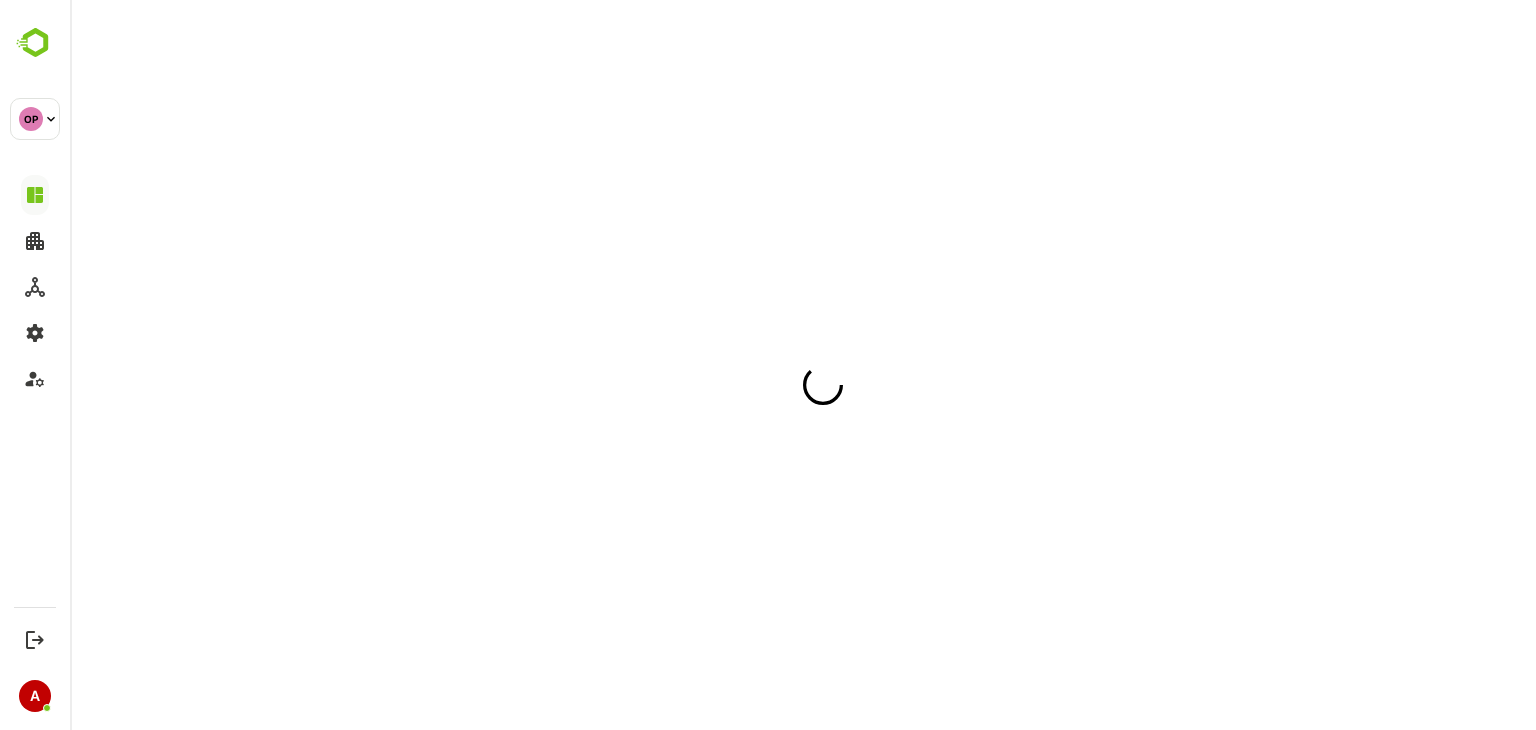 scroll, scrollTop: 0, scrollLeft: 0, axis: both 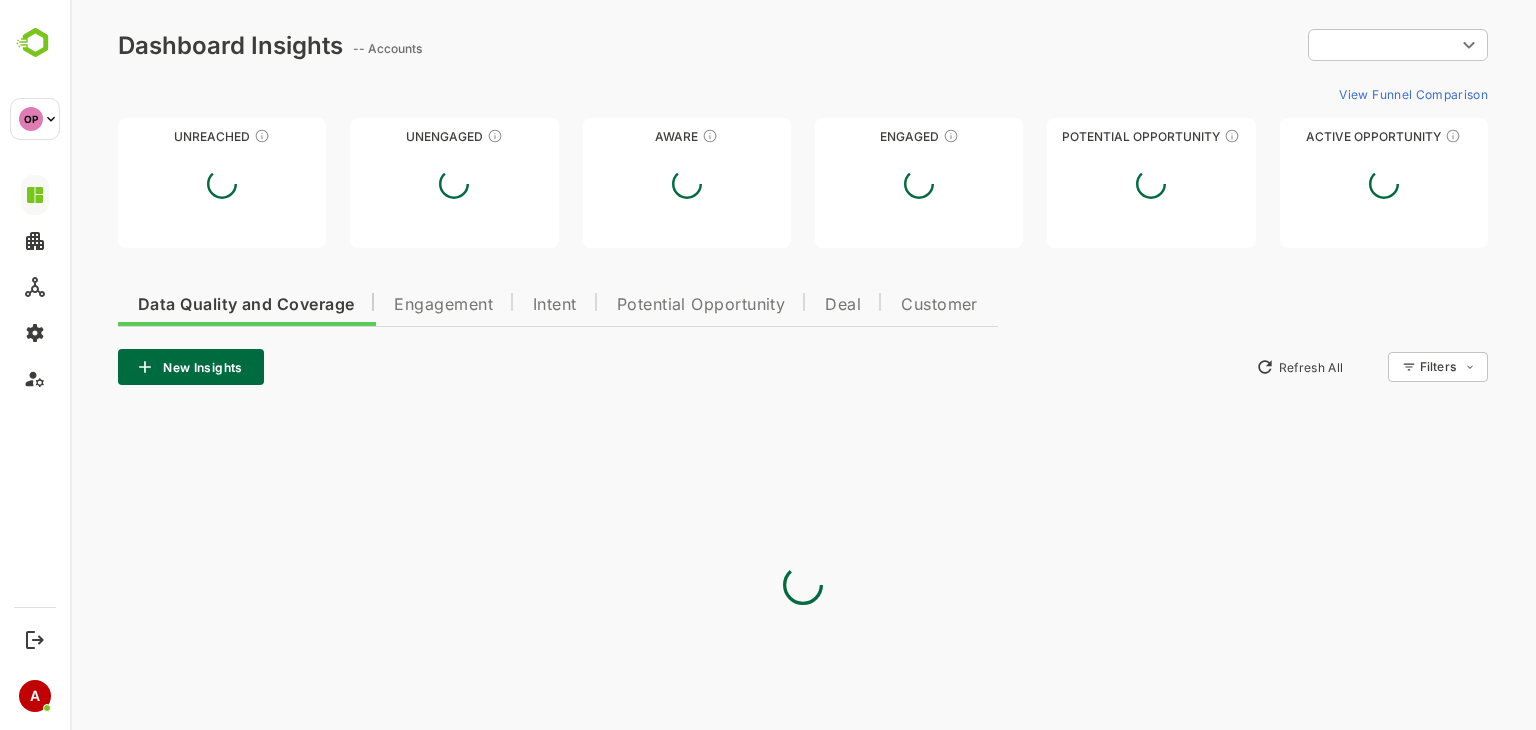 type on "**********" 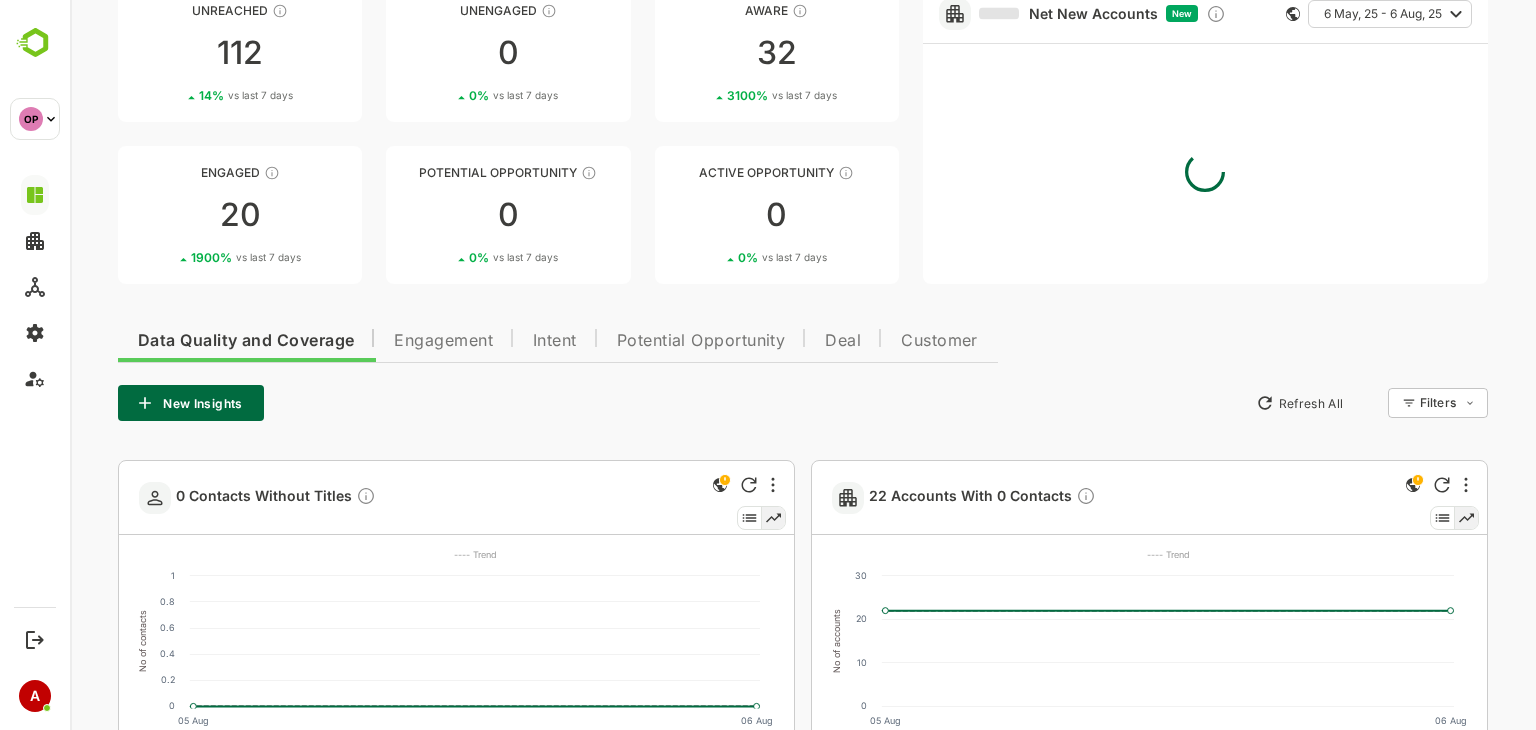 scroll, scrollTop: 0, scrollLeft: 0, axis: both 